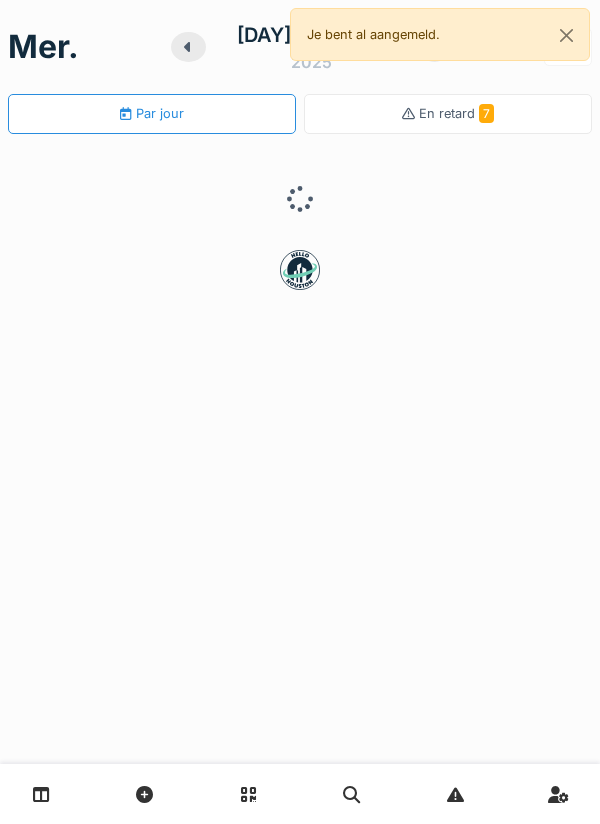 scroll, scrollTop: 0, scrollLeft: 0, axis: both 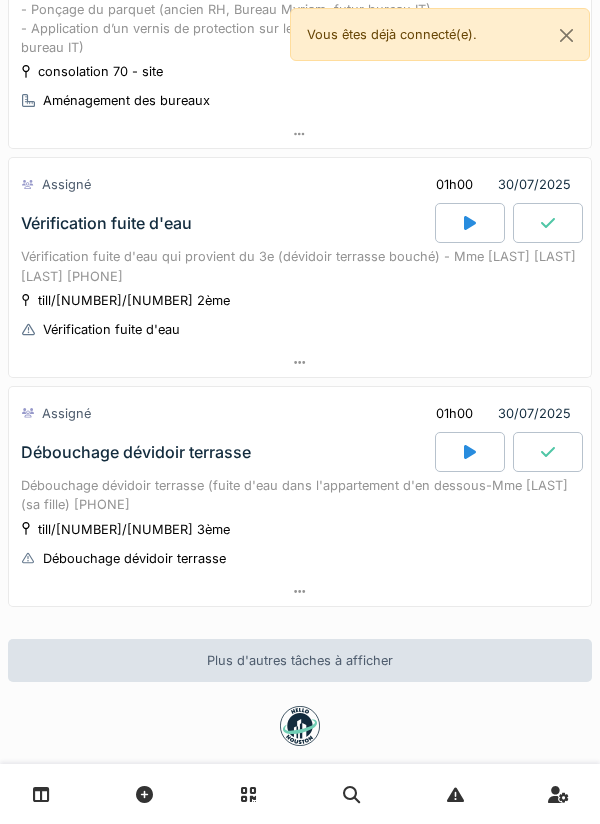 click at bounding box center [470, 223] 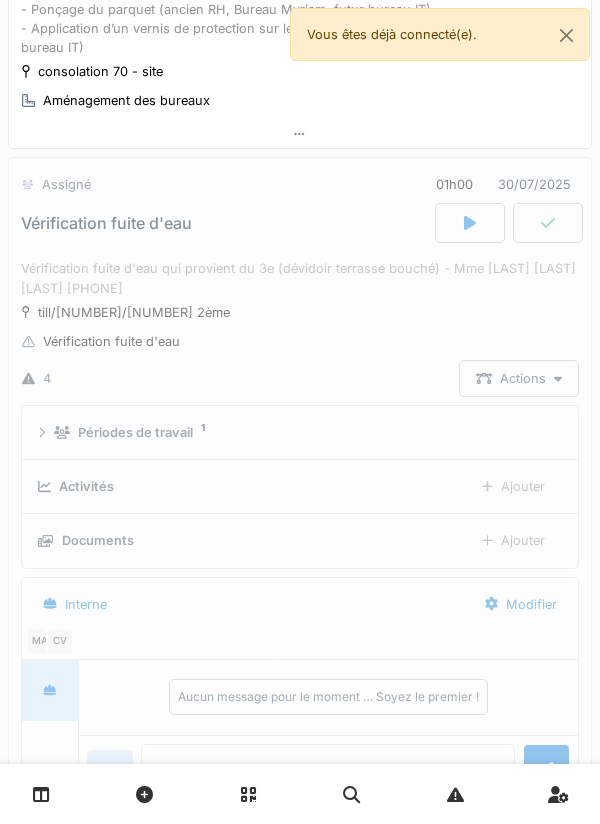 scroll, scrollTop: 348, scrollLeft: 0, axis: vertical 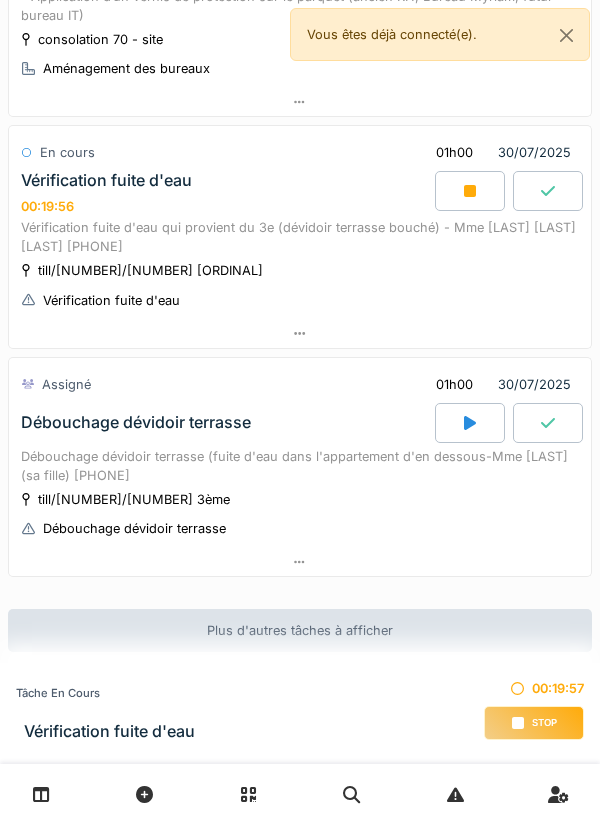 click on "Vérification fuite d'eau qui provient du 3e (dévidoir terrasse bouché) - Mme Madame [LAST] [LAST] [PHONE]" at bounding box center (300, 237) 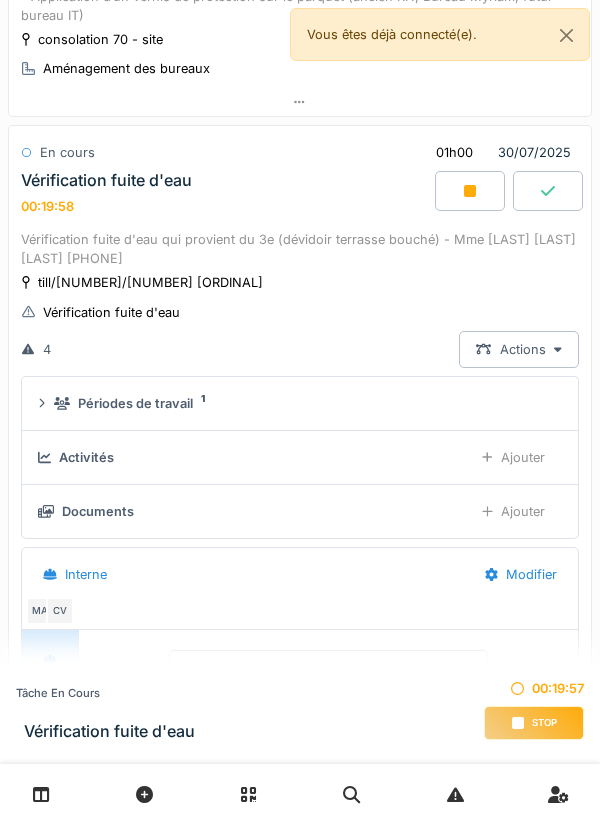 scroll, scrollTop: 348, scrollLeft: 0, axis: vertical 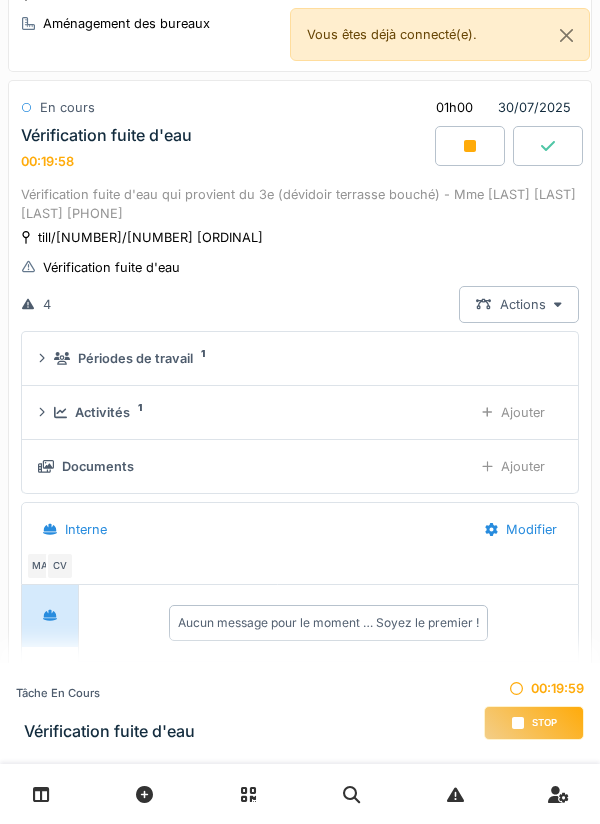click on "Ajouter" at bounding box center [513, 412] 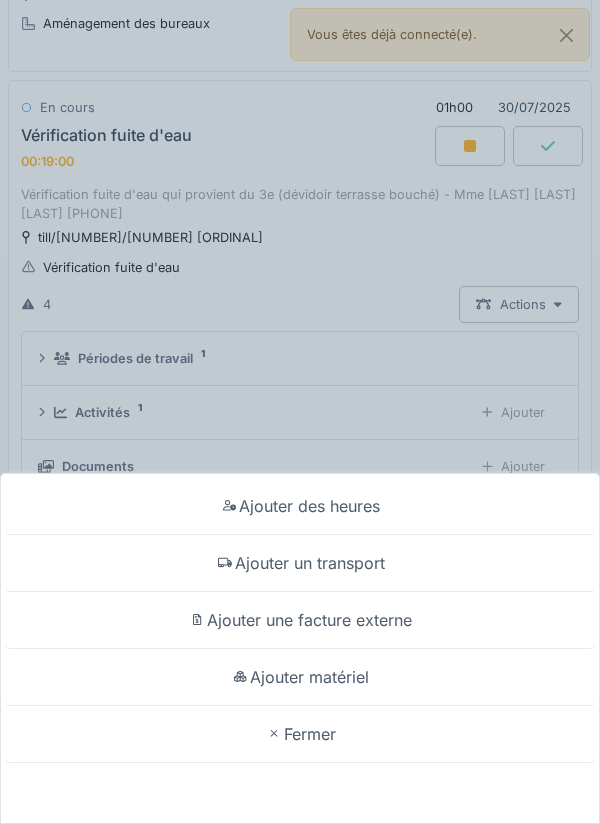 click on "Ajouter des heures Ajouter un transport Ajouter une facture externe Ajouter matériel Fermer" at bounding box center (300, 412) 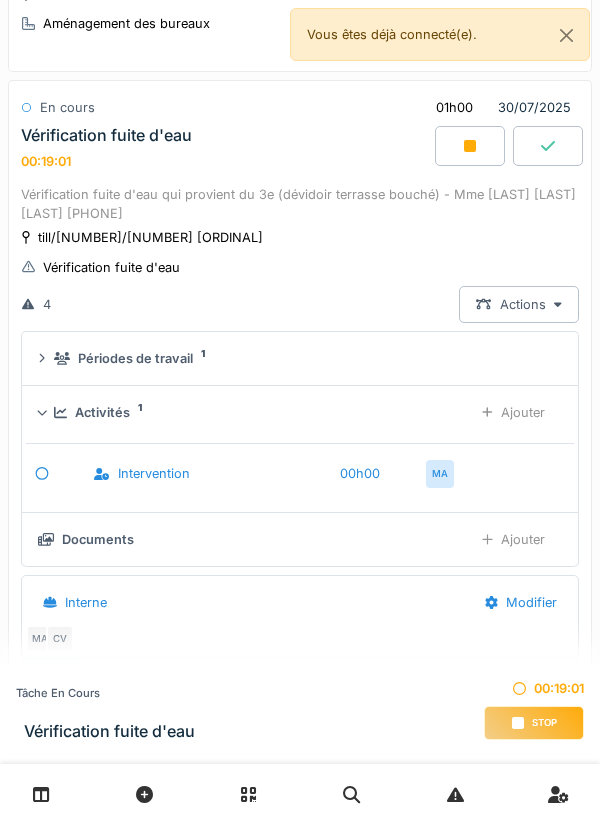 click on "Ajouter" at bounding box center [513, 412] 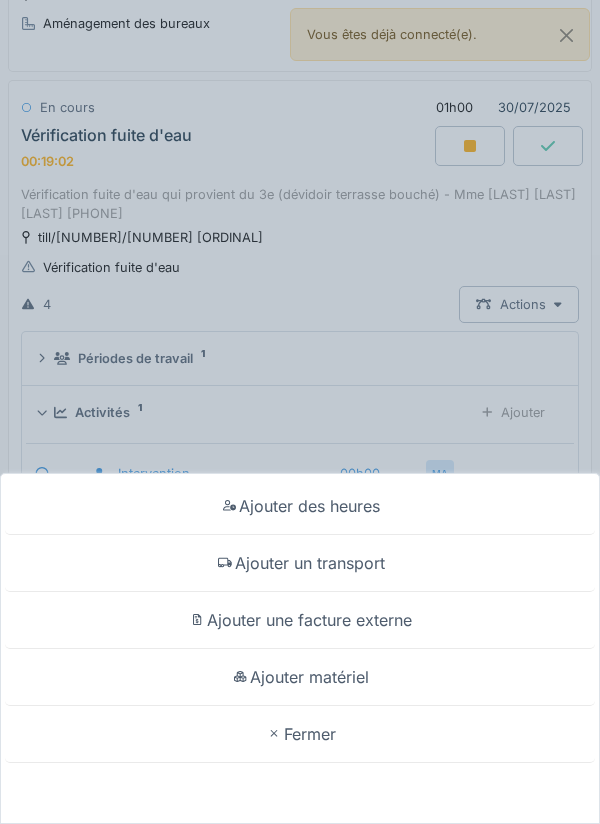 click on "Ajouter des heures Ajouter un transport Ajouter une facture externe Ajouter matériel Fermer" at bounding box center (300, 412) 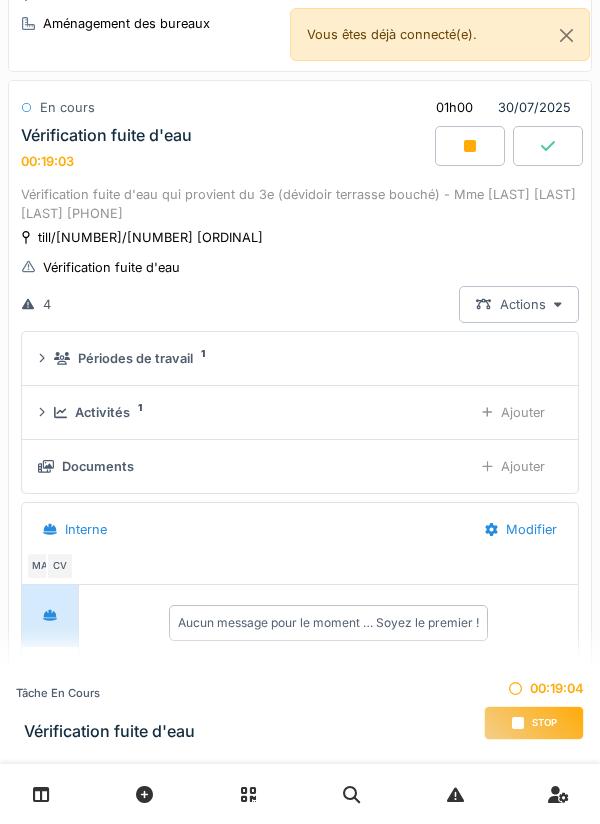 click on "Ajouter" at bounding box center (513, 466) 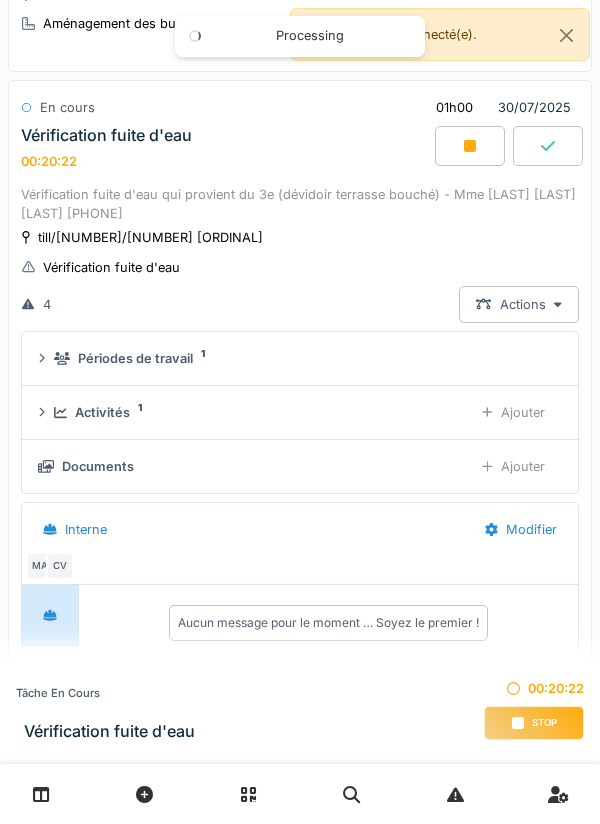 click on "Ajouter" at bounding box center [513, 412] 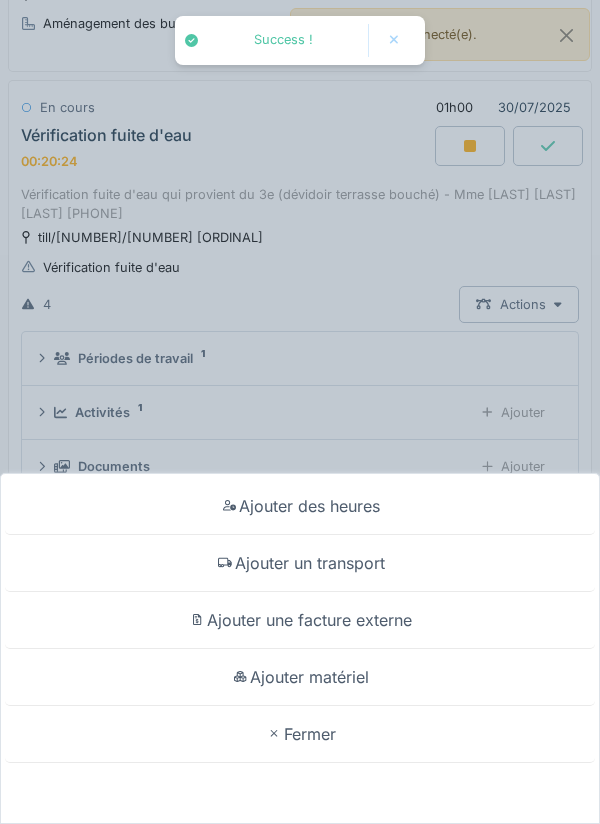 click on "Ajouter des heures Ajouter un transport Ajouter une facture externe Ajouter matériel Fermer" at bounding box center [300, 412] 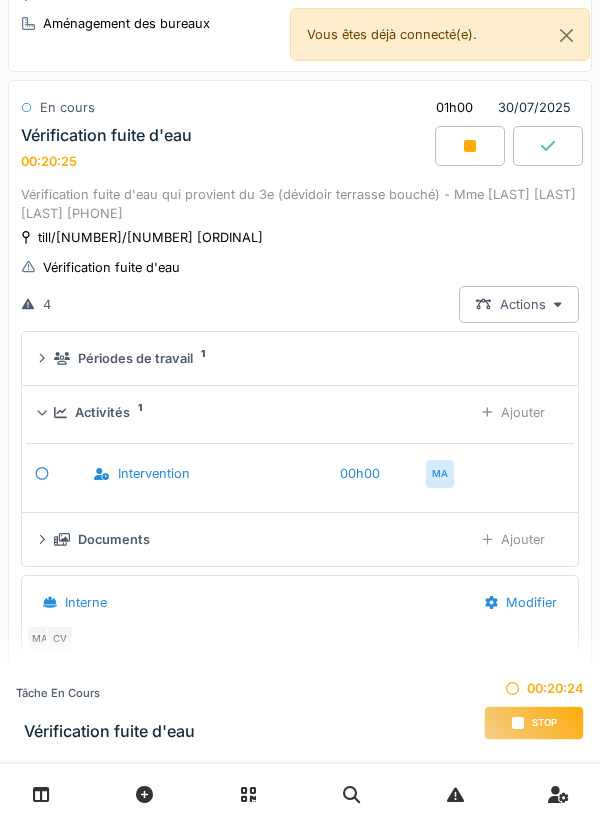 click on "Ajouter" at bounding box center [513, 539] 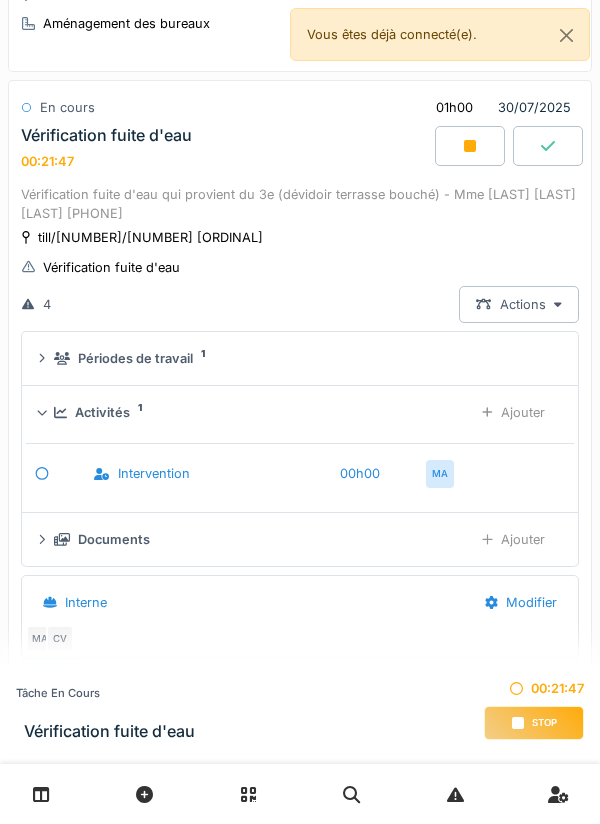 click on "Ajouter" at bounding box center [513, 412] 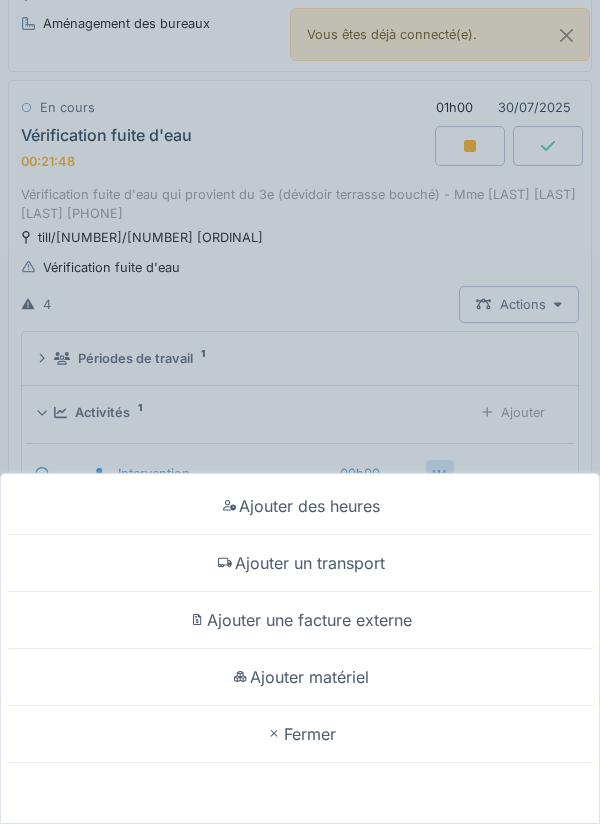 click on "Ajouter des heures Ajouter un transport Ajouter une facture externe Ajouter matériel Fermer" at bounding box center (300, 412) 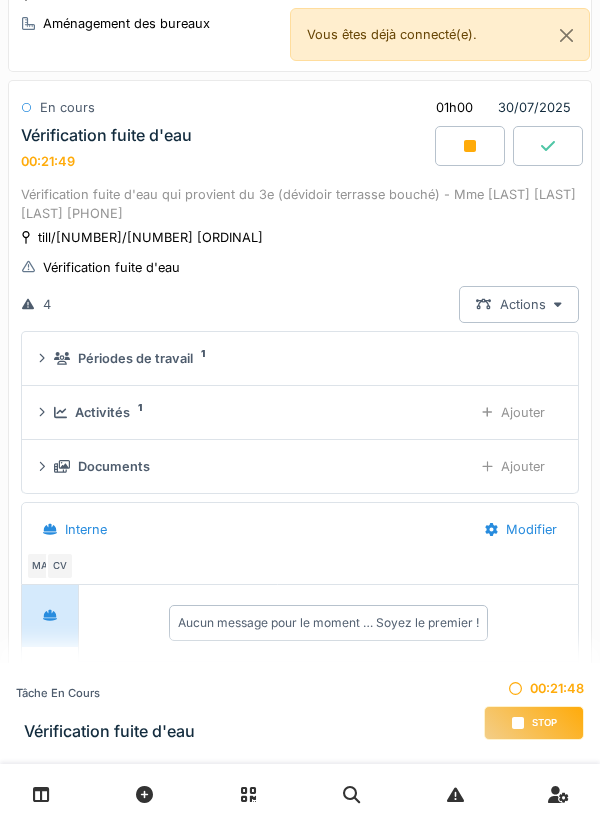 click on "Activités 1 Ajouter" at bounding box center [300, 413] 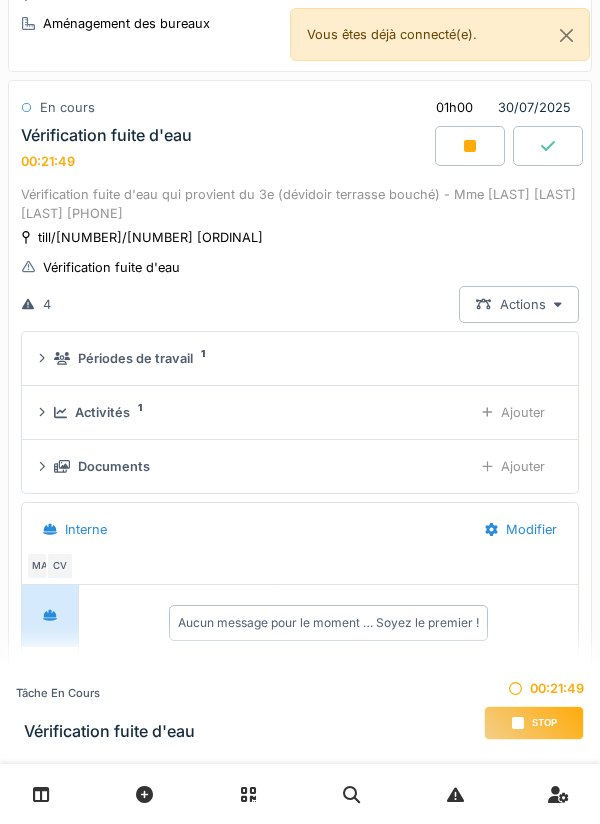 click on "Ajouter" at bounding box center [513, 466] 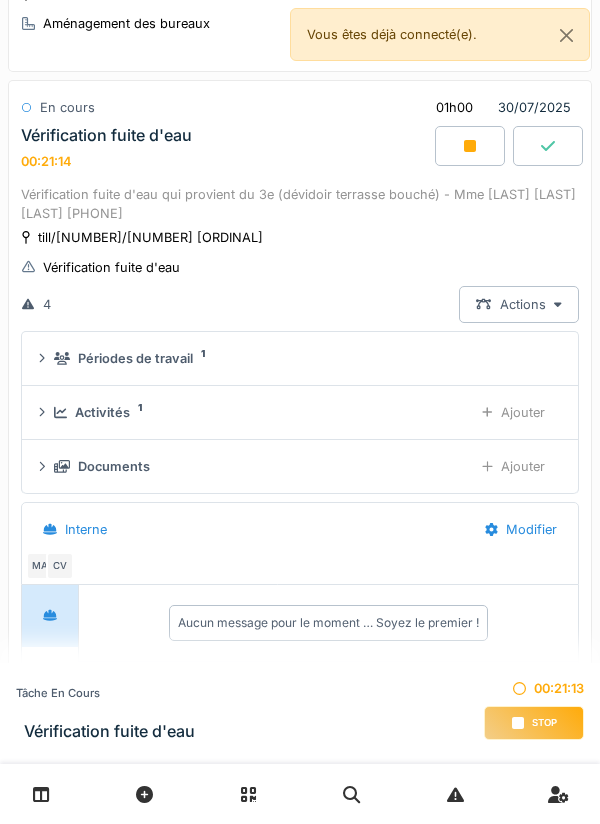click on "Ajouter" at bounding box center (513, 412) 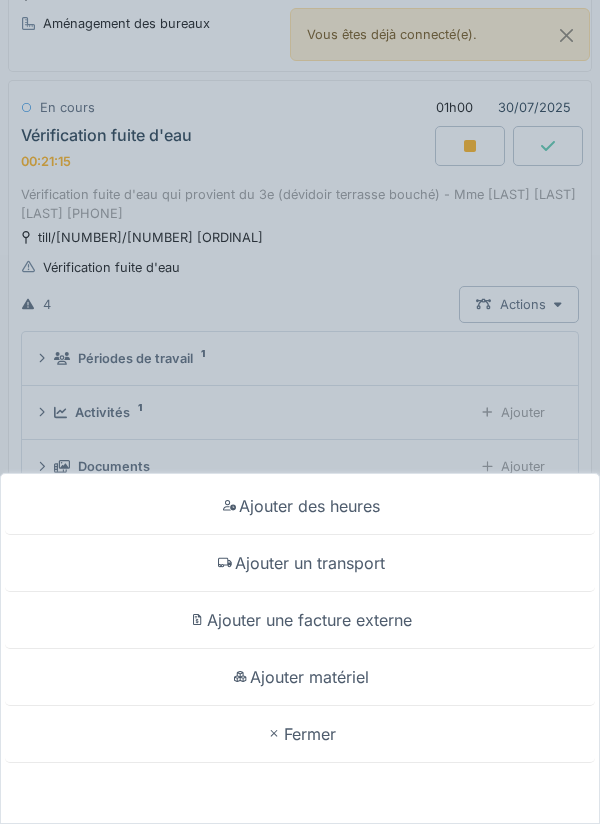 click on "Ajouter des heures Ajouter un transport Ajouter une facture externe Ajouter matériel Fermer" at bounding box center [300, 412] 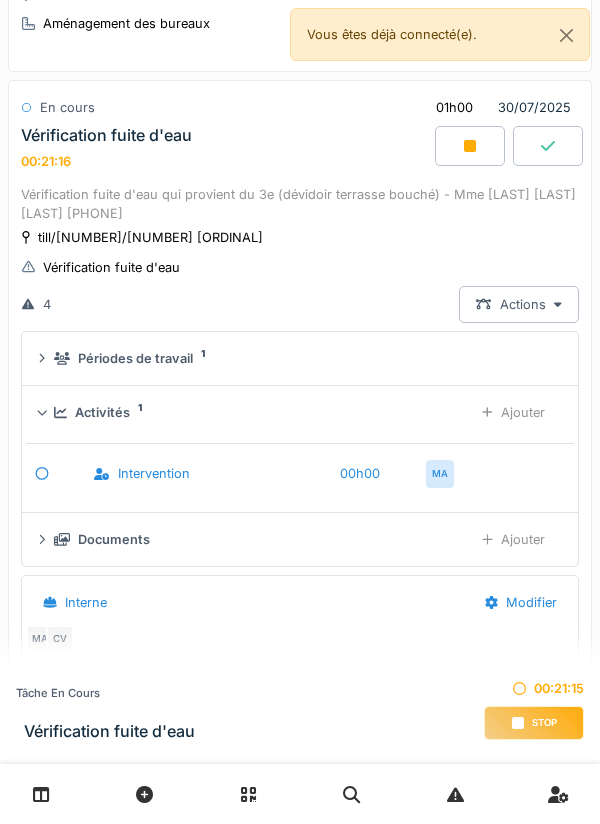 click on "Ajouter" at bounding box center [513, 412] 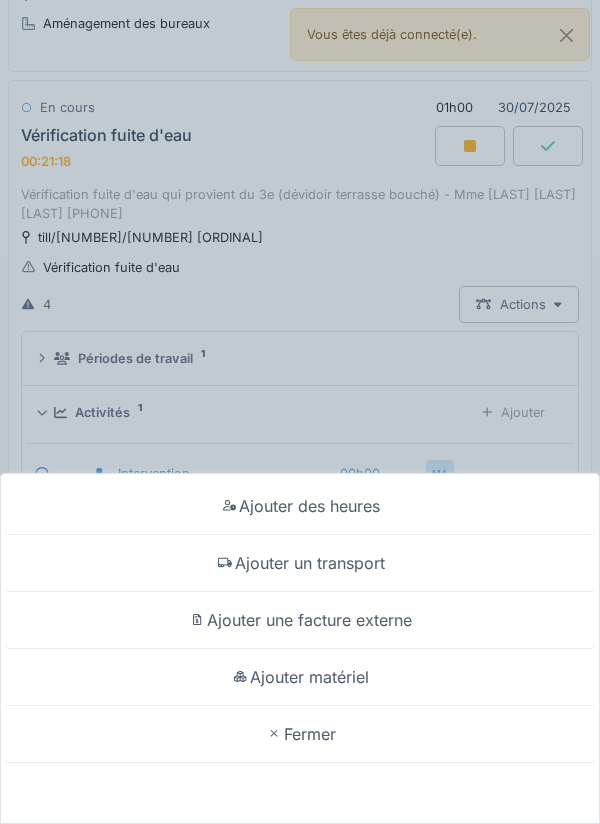 click on "Ajouter des heures Ajouter un transport Ajouter une facture externe Ajouter matériel Fermer" at bounding box center [300, 412] 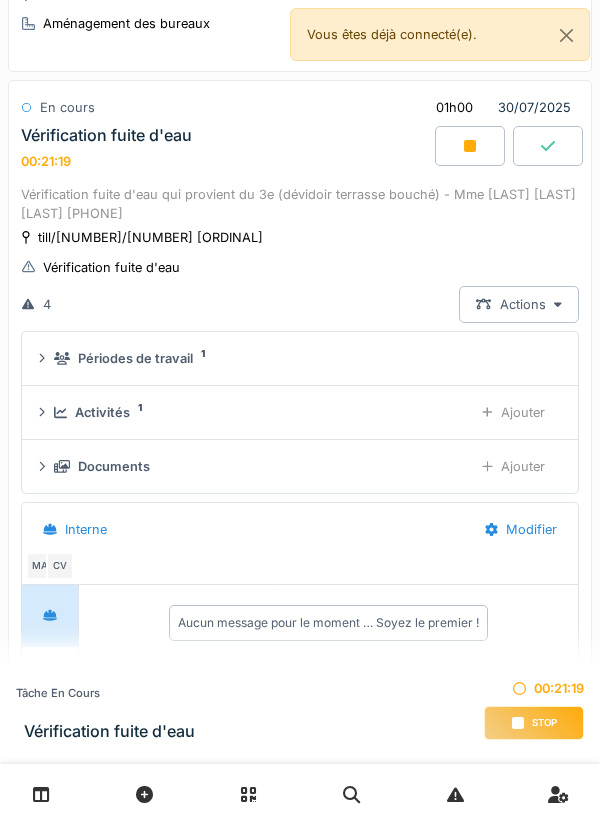 click on "Ajouter" at bounding box center [513, 412] 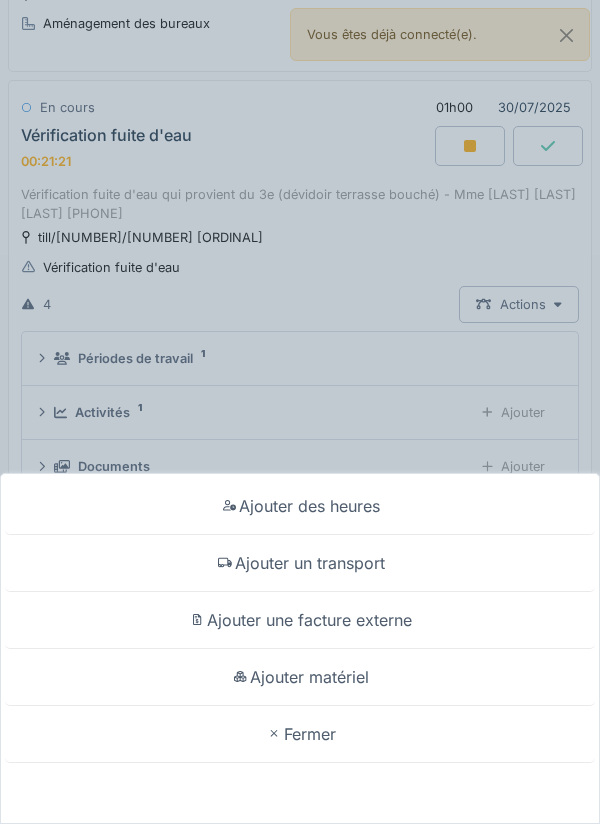 click on "Ajouter des heures Ajouter un transport Ajouter une facture externe Ajouter matériel Fermer" at bounding box center (300, 412) 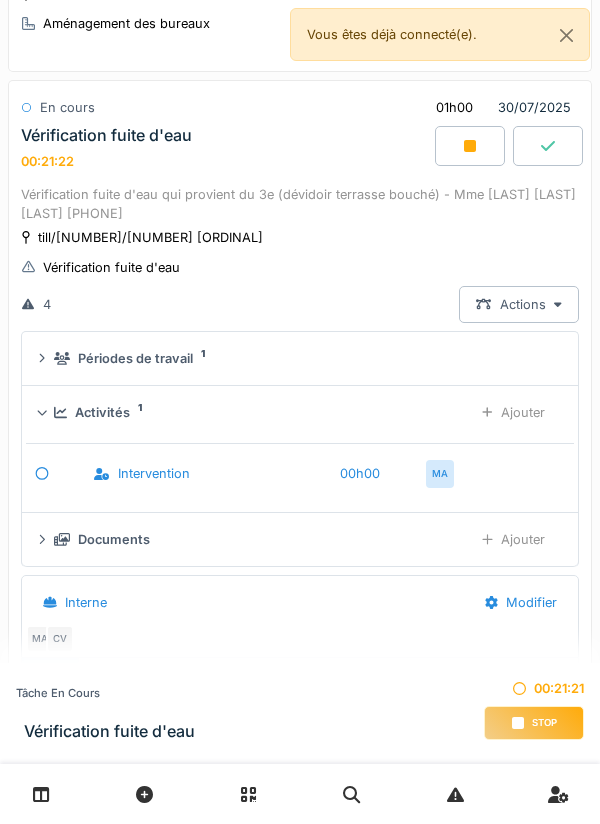 click on "Ajouter" at bounding box center [513, 412] 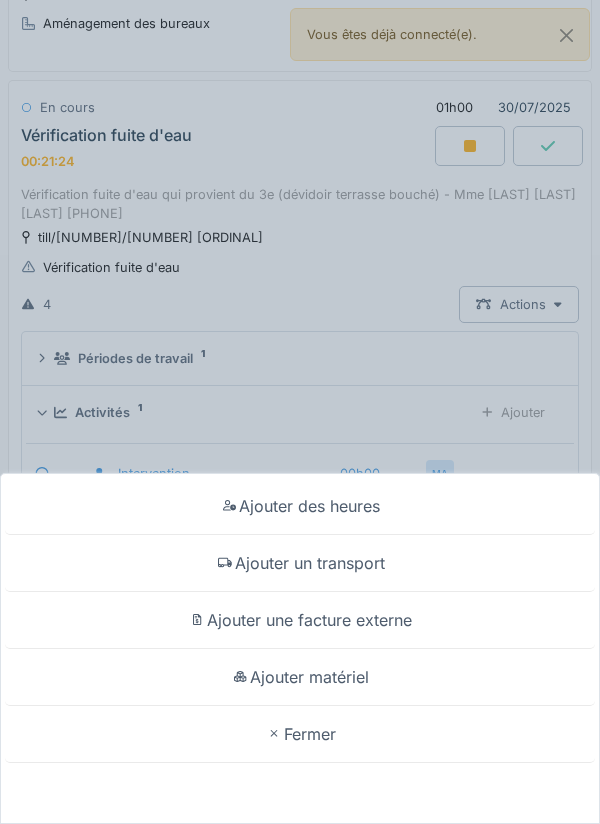 click on "Ajouter des heures Ajouter un transport Ajouter une facture externe Ajouter matériel Fermer" at bounding box center (300, 412) 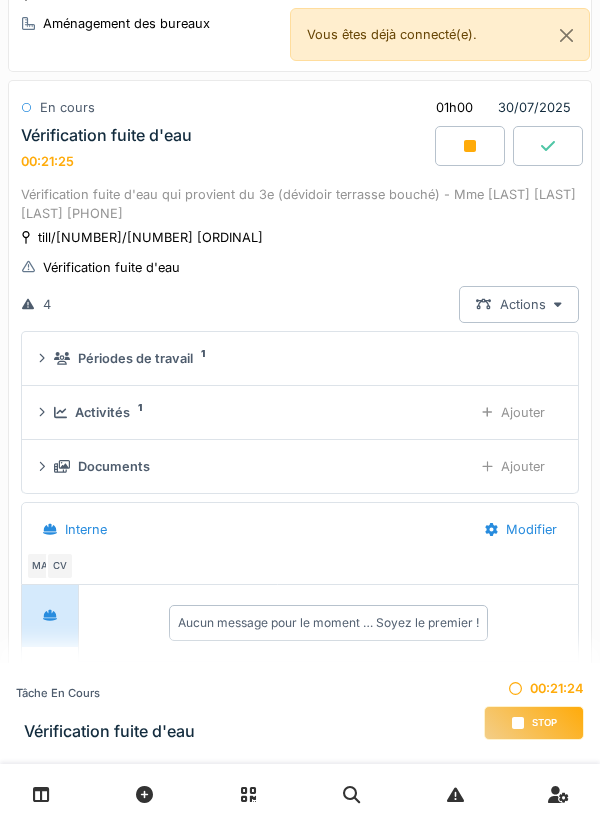 click on "Ajouter" at bounding box center (513, 466) 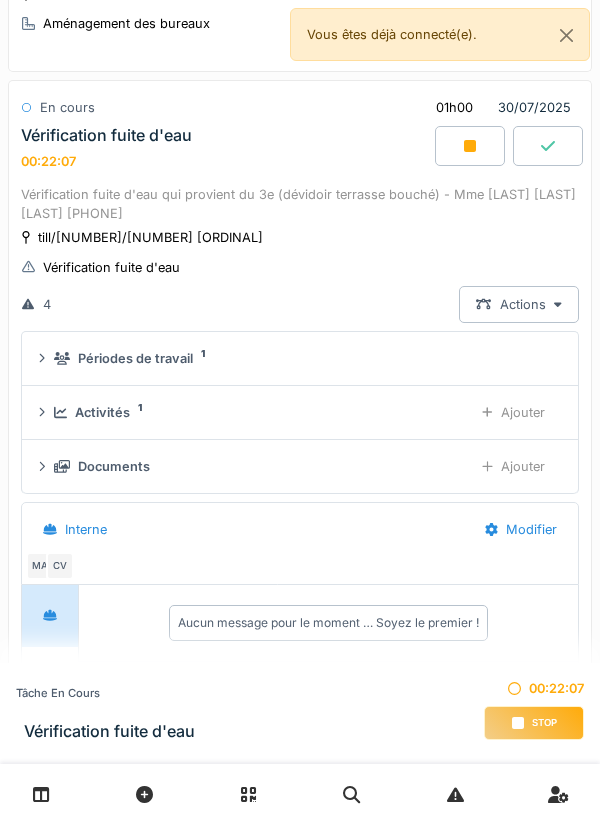 click on "Ajouter" at bounding box center (513, 412) 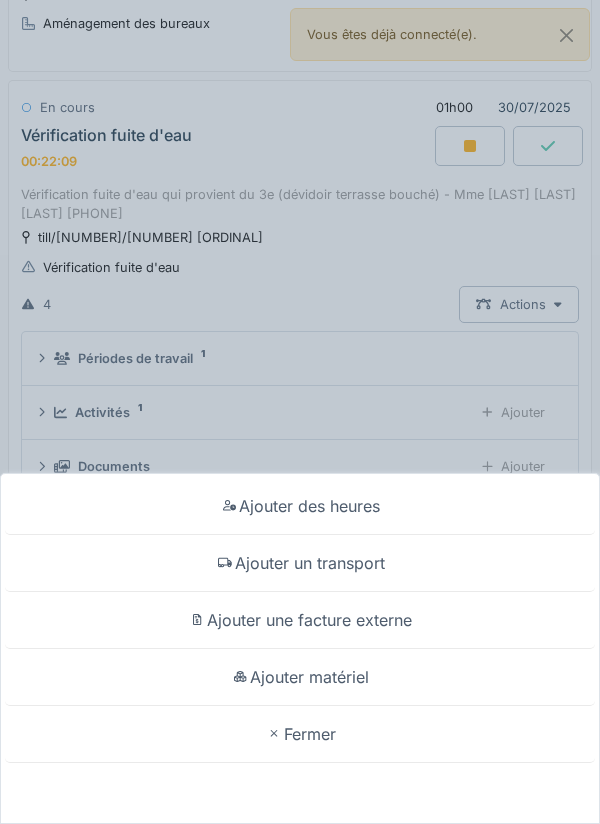 click on "Ajouter des heures Ajouter un transport Ajouter une facture externe Ajouter matériel Fermer" at bounding box center [300, 412] 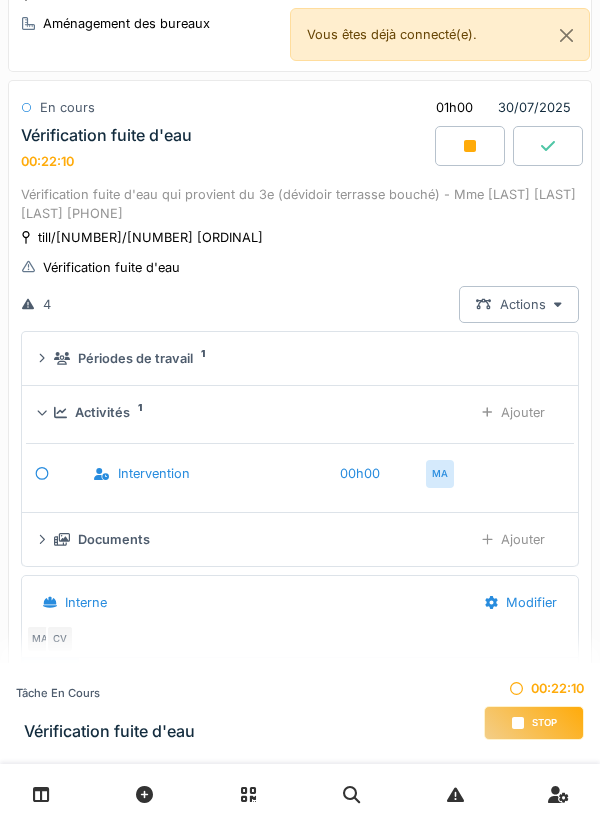 click on "Ajouter" at bounding box center (513, 412) 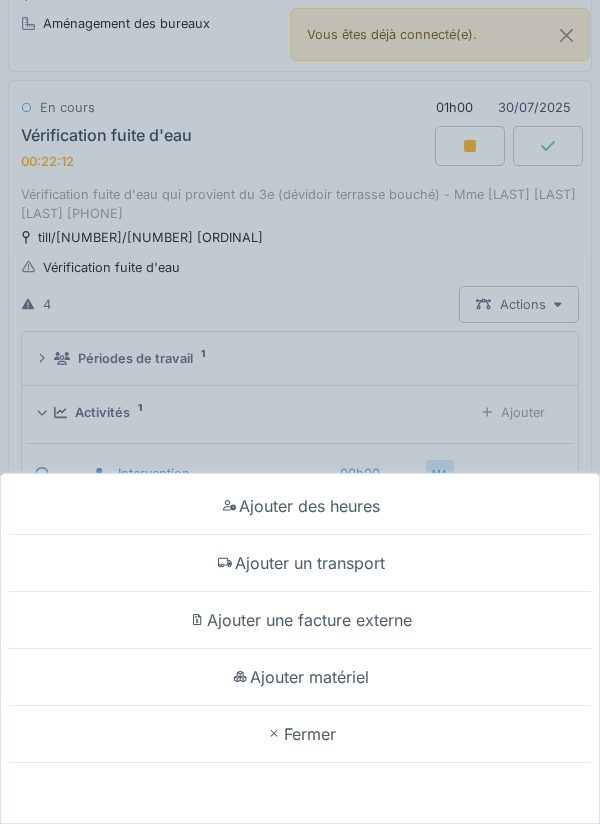 click on "Ajouter des heures Ajouter un transport Ajouter une facture externe Ajouter matériel Fermer" at bounding box center [300, 412] 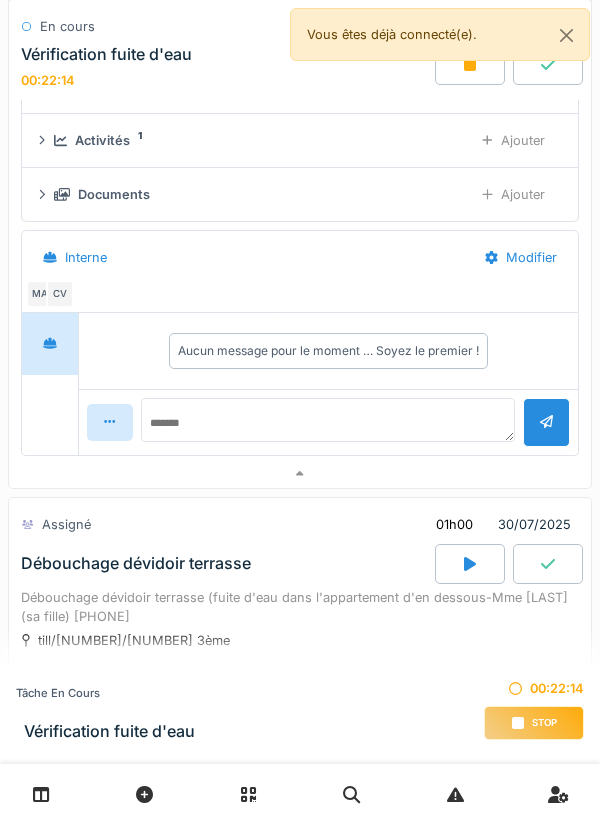 scroll, scrollTop: 621, scrollLeft: 0, axis: vertical 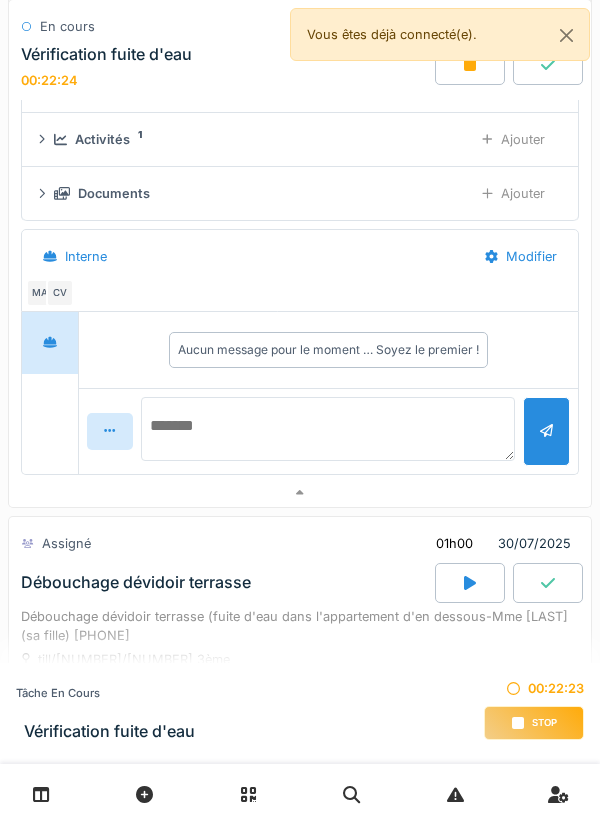click at bounding box center [328, 429] 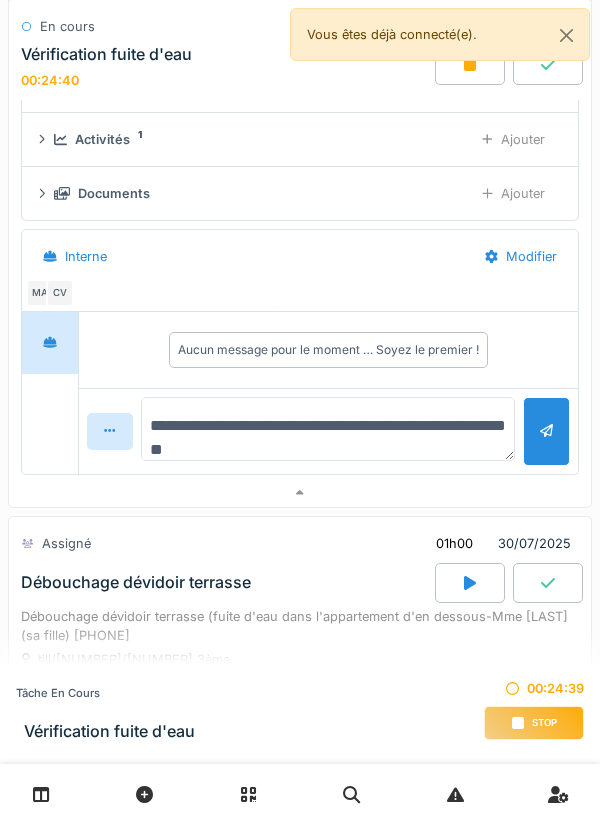 type on "**********" 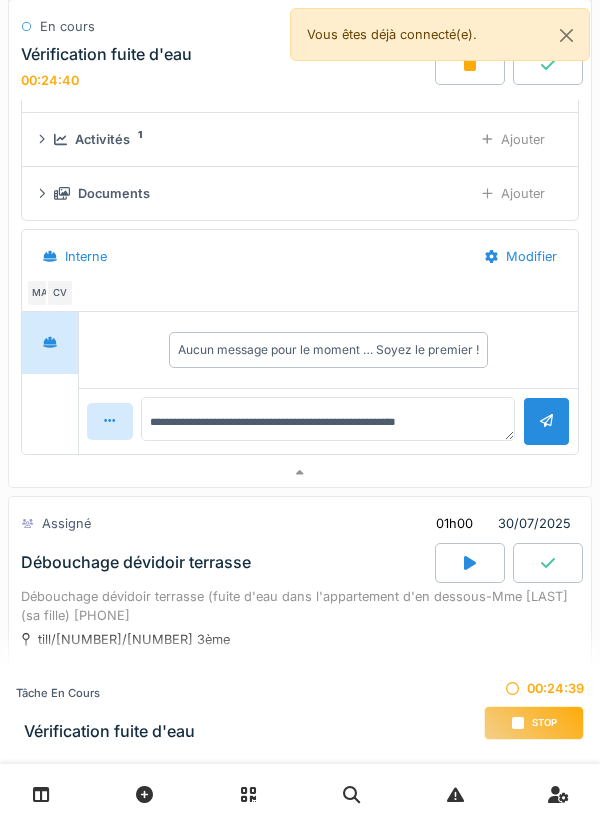 click at bounding box center (546, 421) 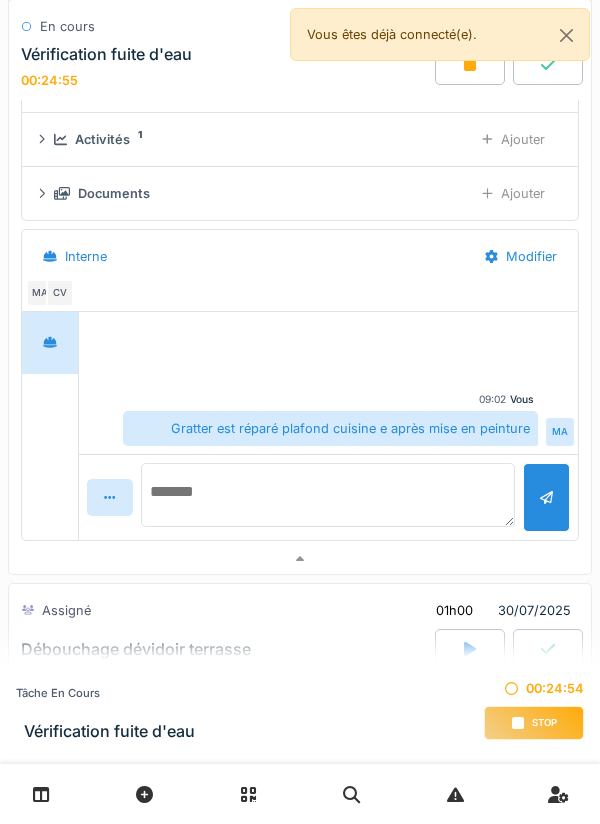 click at bounding box center (328, 495) 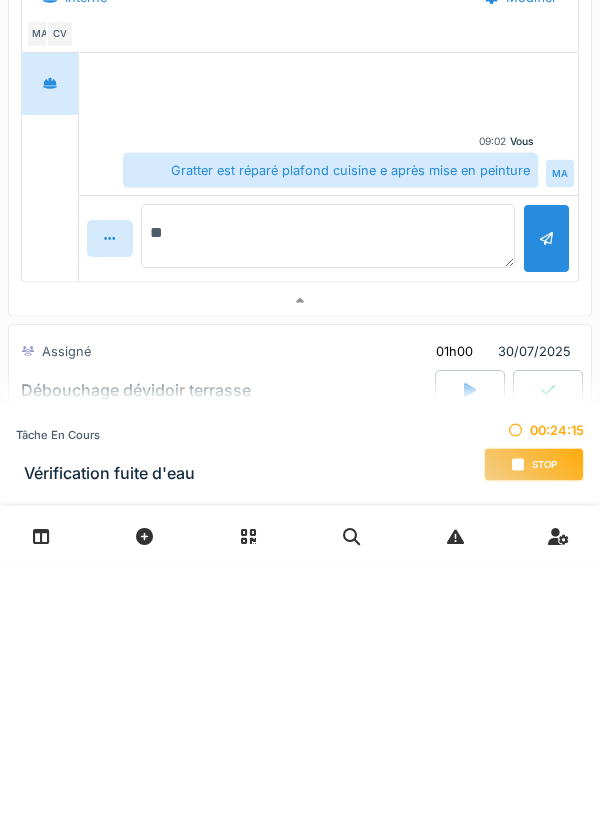 type on "*" 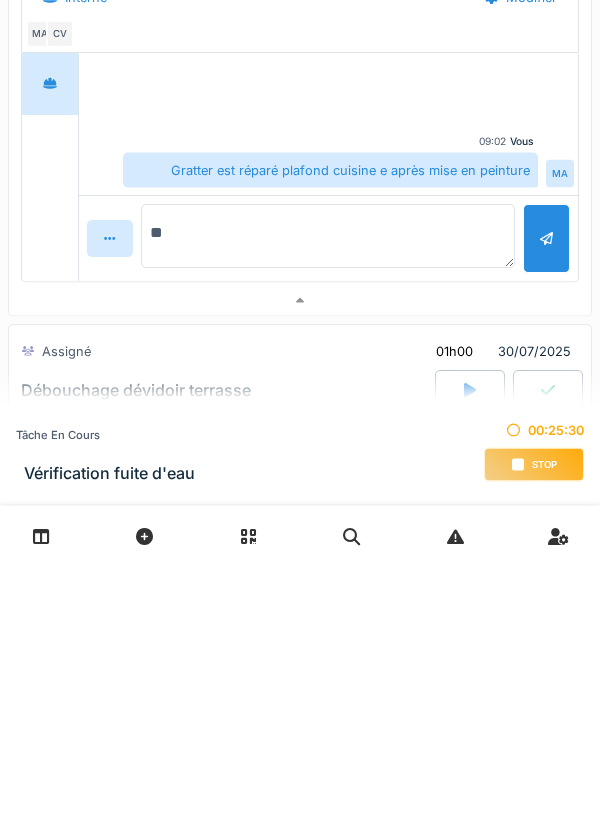 type on "*" 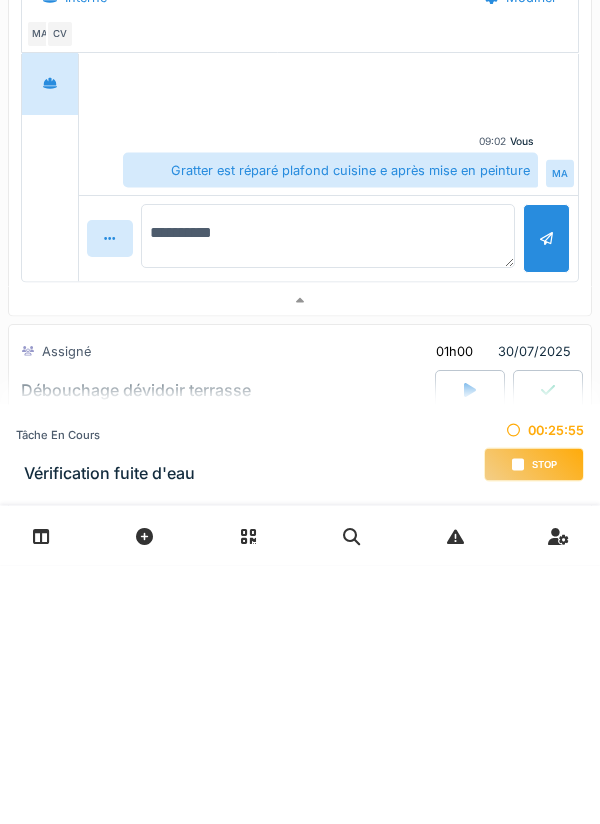 type on "*********" 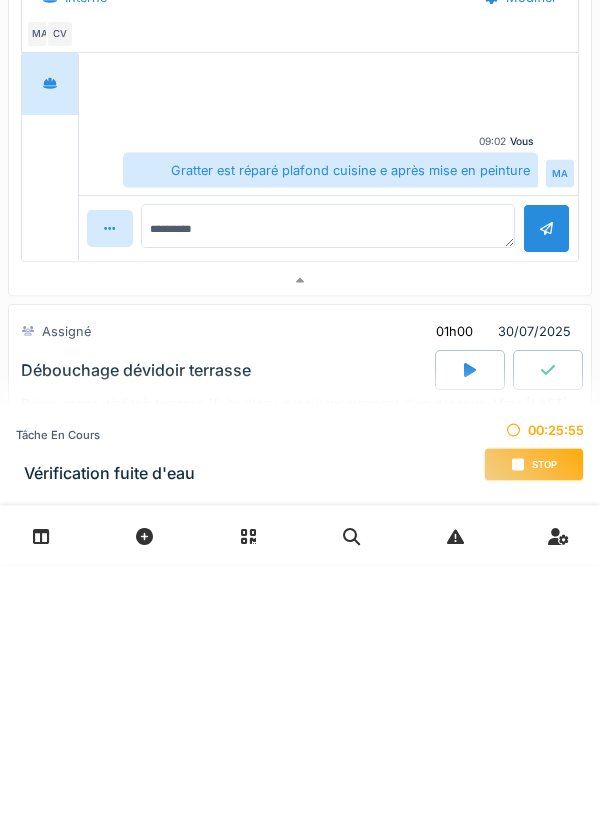click at bounding box center (546, 487) 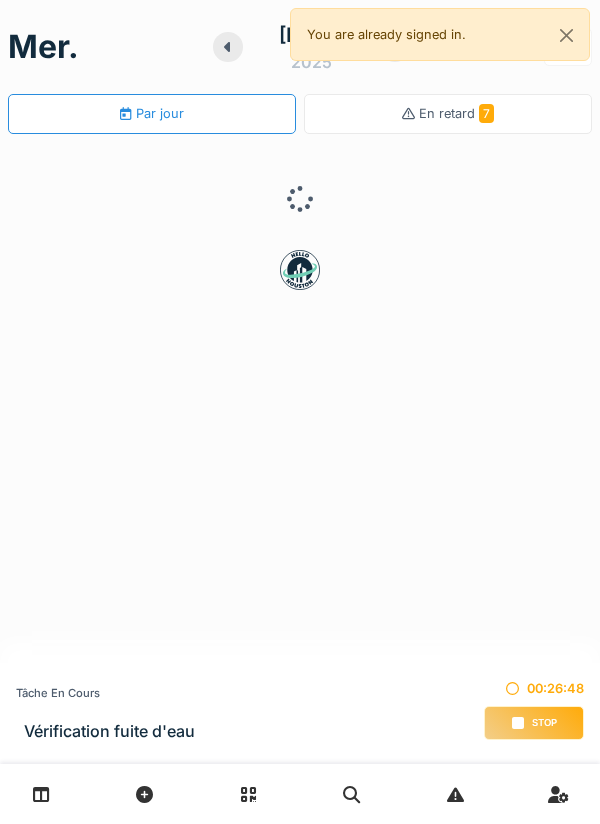 scroll, scrollTop: 0, scrollLeft: 0, axis: both 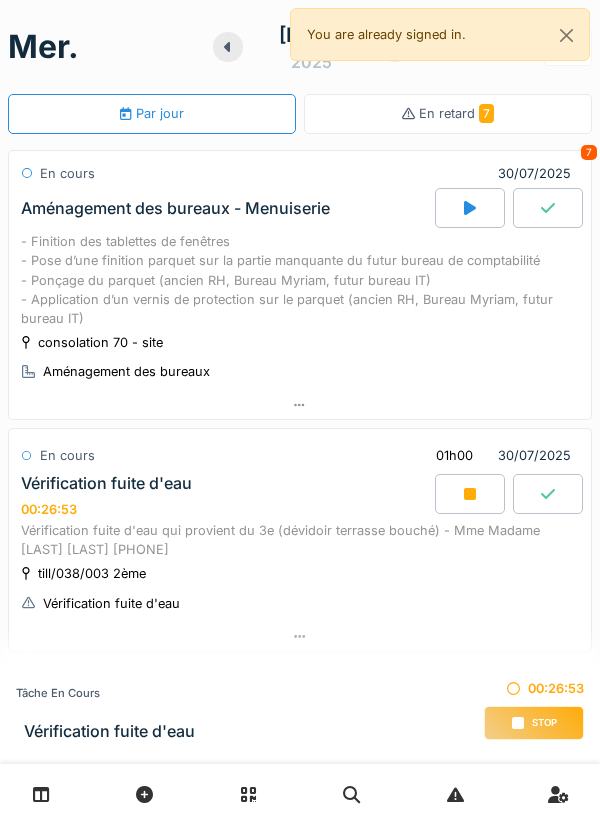 click on "Vérification fuite d'eau qui provient du 3e (dévidoir terrasse bouché) - Mme Madame [LAST] [LAST] [PHONE]" at bounding box center [300, 540] 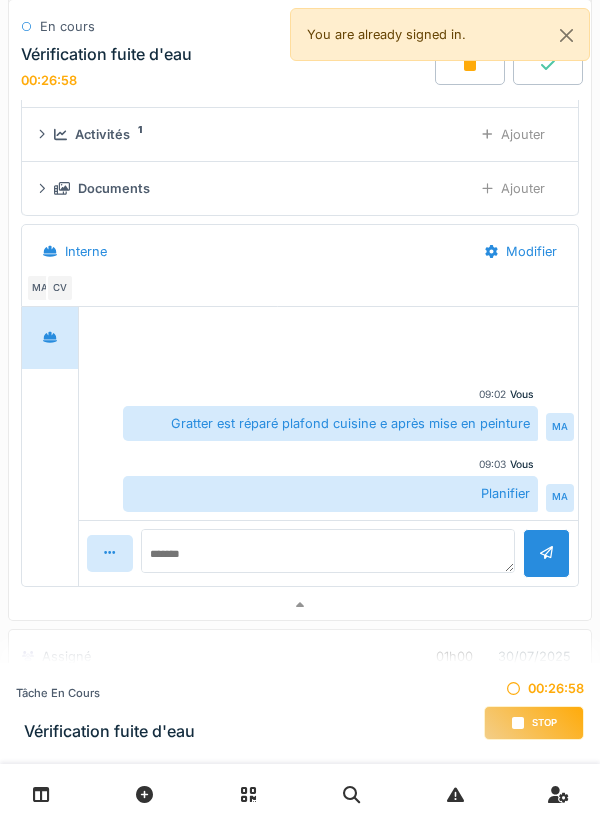 scroll, scrollTop: 628, scrollLeft: 0, axis: vertical 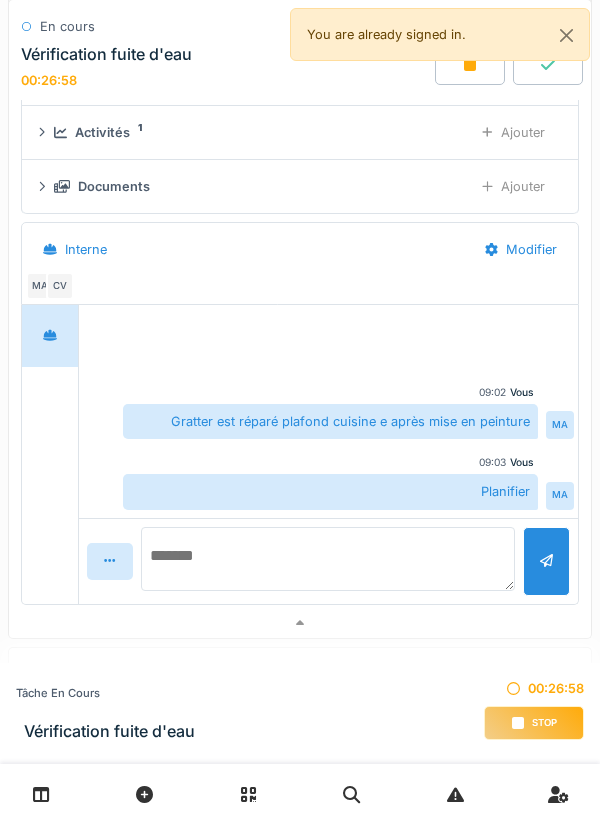 click at bounding box center [328, 559] 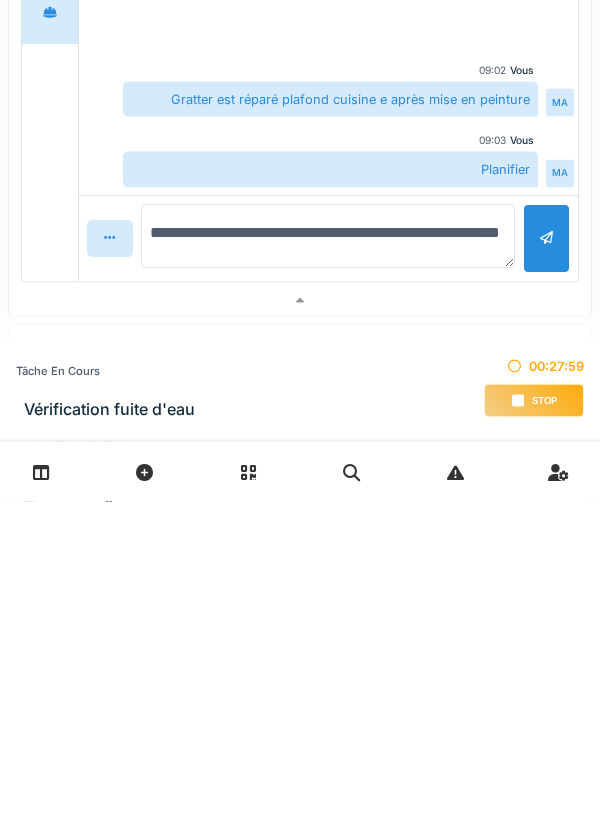 type on "**********" 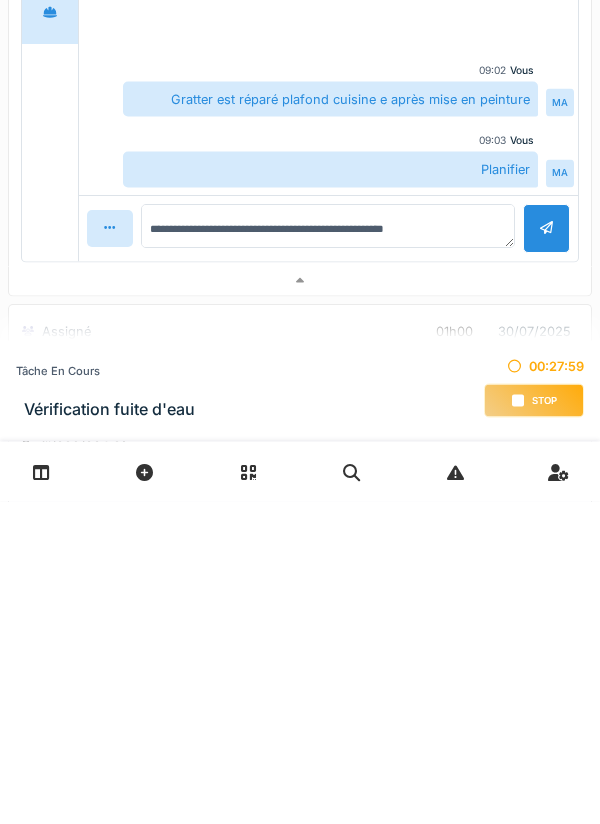 click at bounding box center [546, 551] 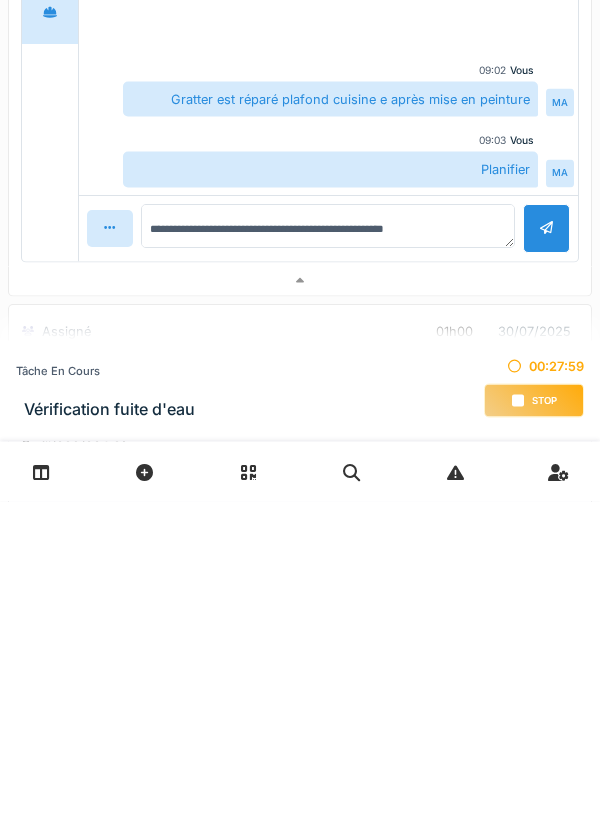 type 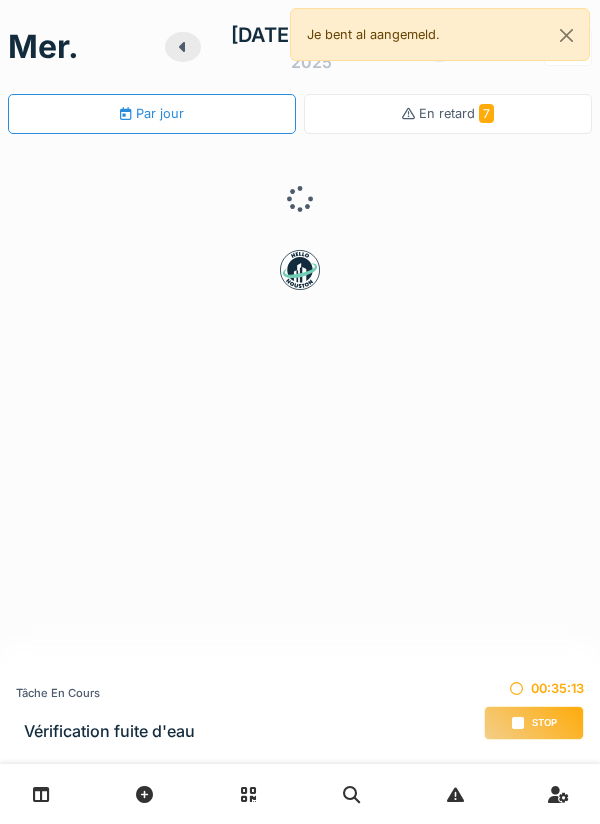 scroll, scrollTop: 0, scrollLeft: 0, axis: both 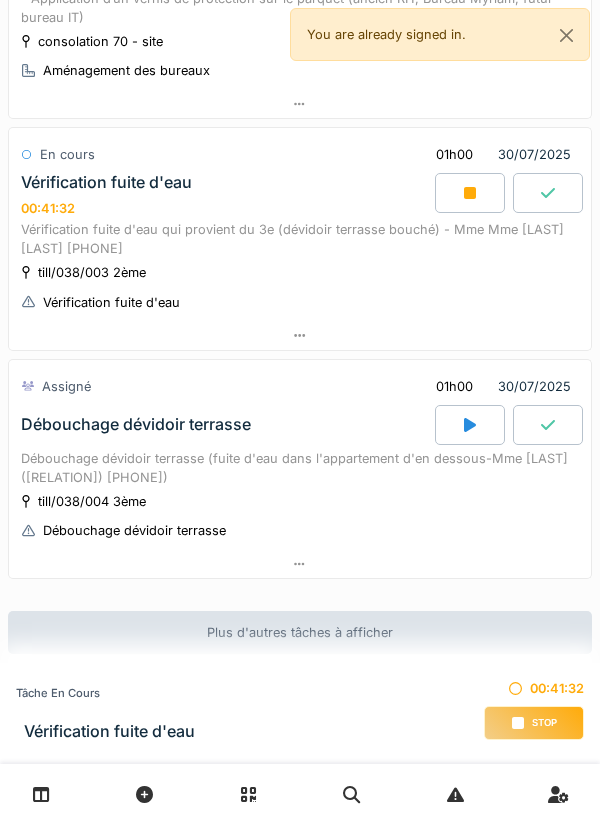 click on "till/[NUMBER]/[NUMBER] 2ème Vérification fuite d'eau" at bounding box center [300, 287] 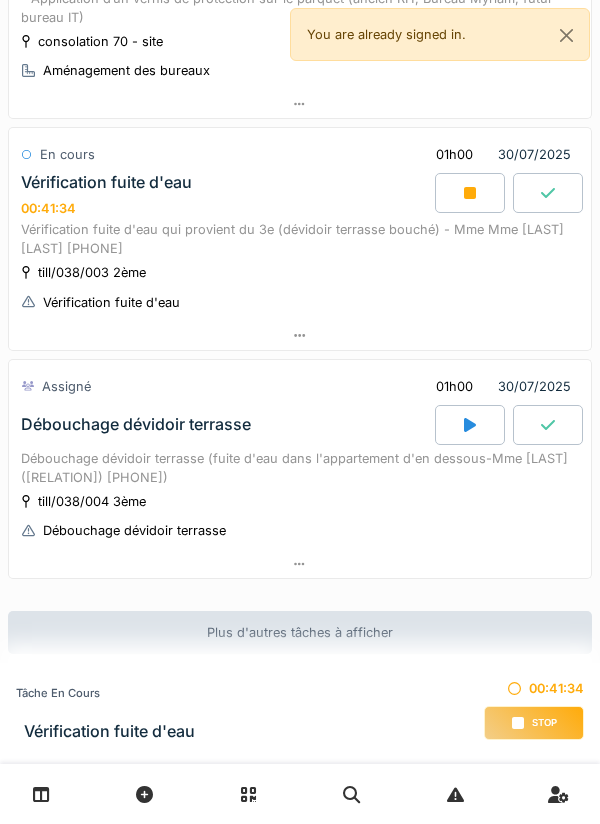 click on "Vérification fuite d'eau qui provient du 3e (dévidoir terrasse bouché) - Mme Mme [LAST] [LAST] [PHONE]" at bounding box center [300, 239] 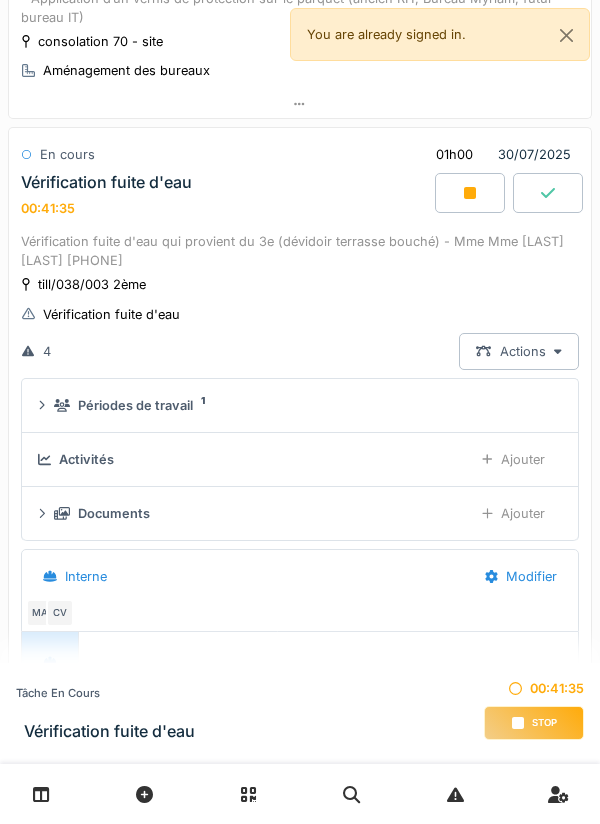 scroll, scrollTop: 348, scrollLeft: 0, axis: vertical 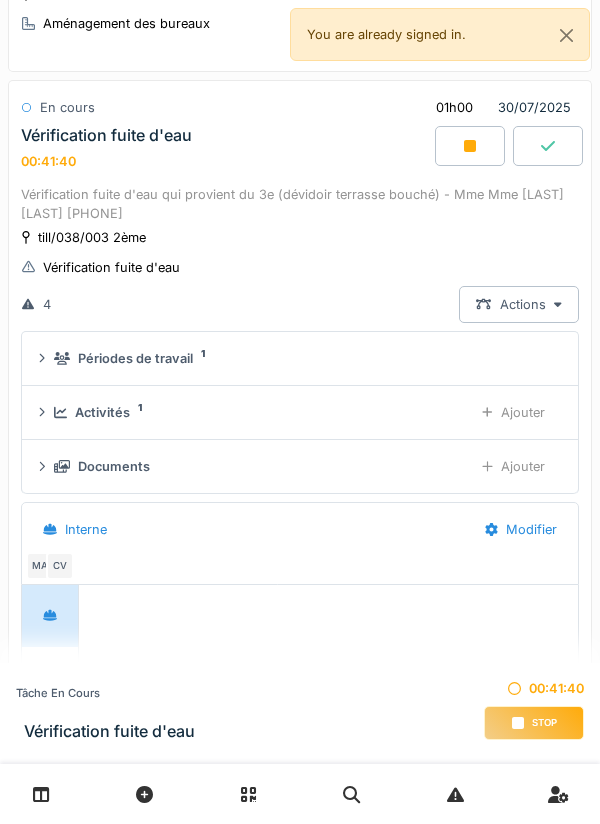 click on "Ajouter" at bounding box center [513, 412] 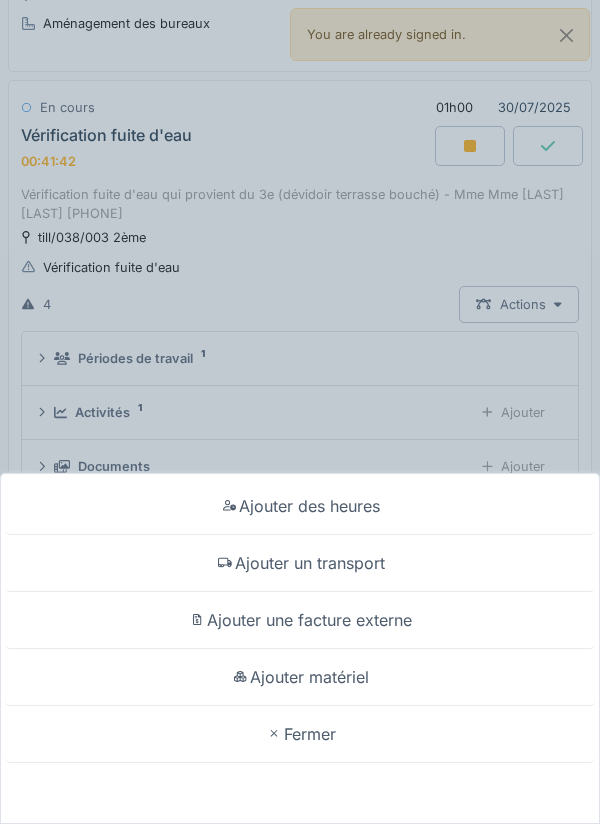 click on "Ajouter des heures Ajouter un transport Ajouter une facture externe Ajouter matériel Fermer" at bounding box center [300, 412] 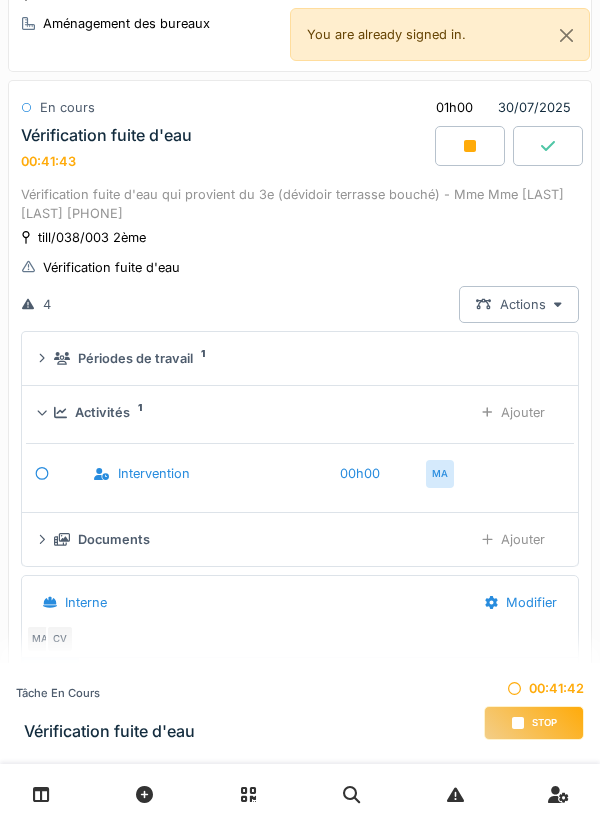 click on "Ajouter" at bounding box center [513, 539] 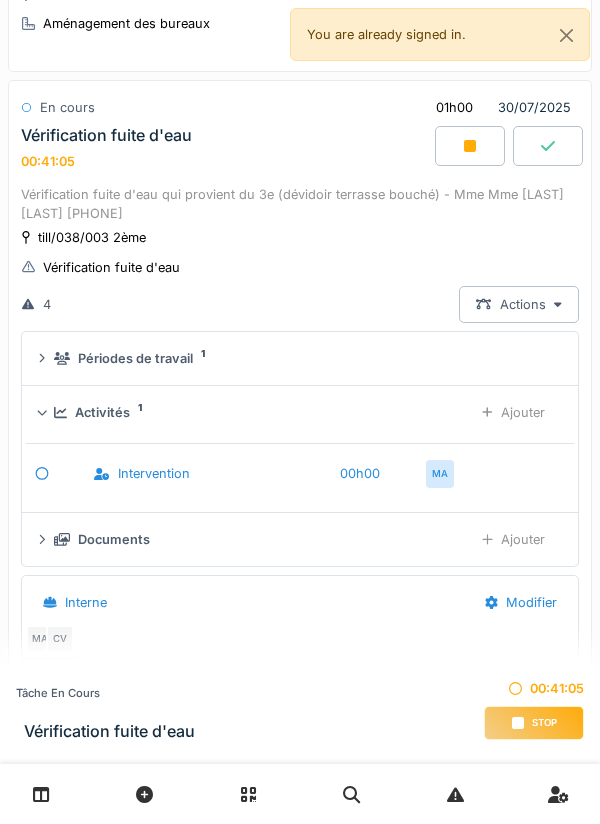 click at bounding box center (470, 146) 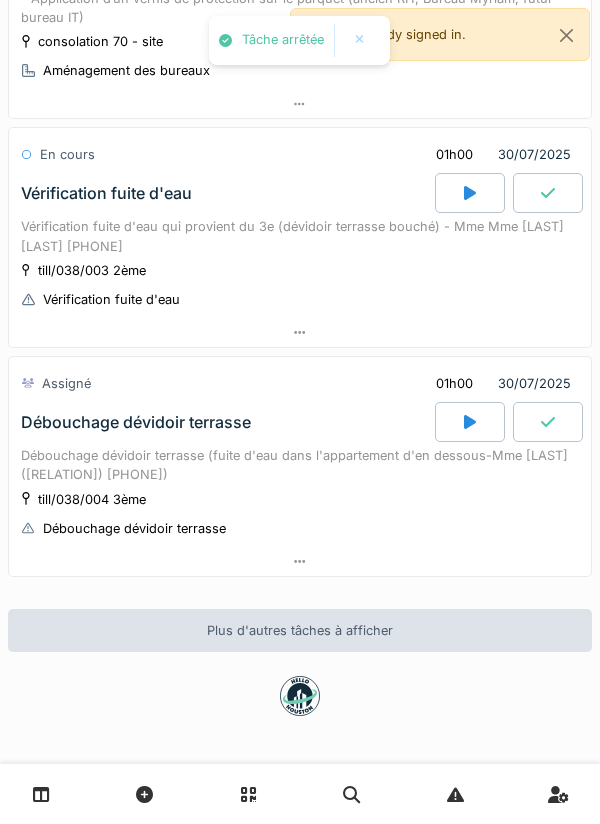 scroll, scrollTop: 301, scrollLeft: 0, axis: vertical 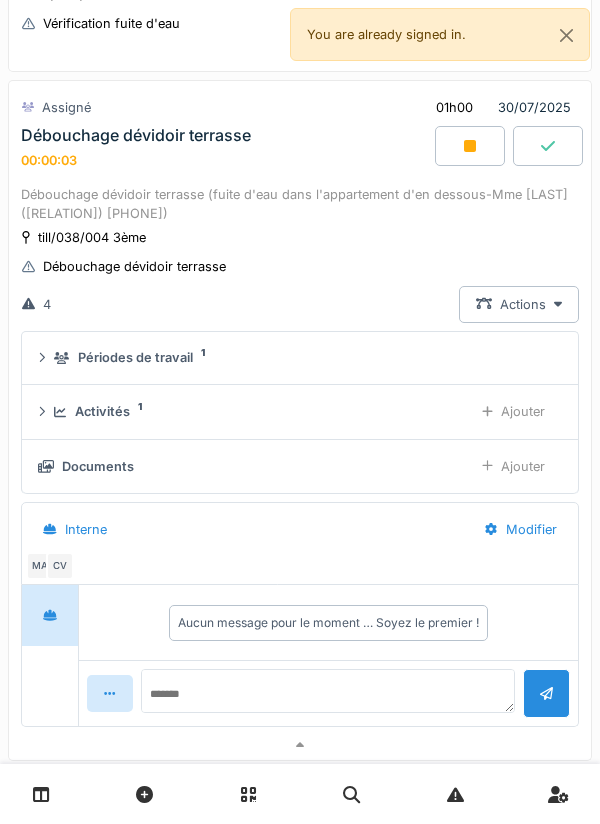 click on "Ajouter" at bounding box center [513, 411] 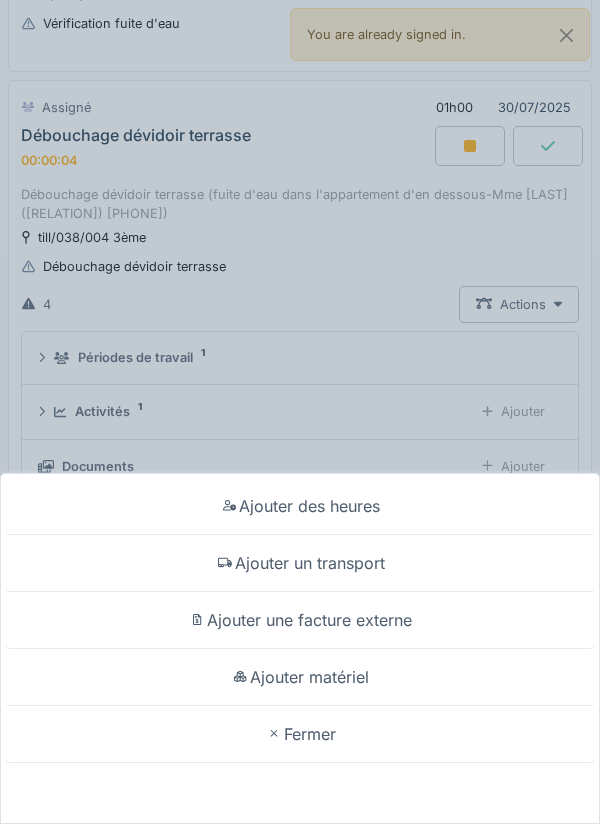 click on "Ajouter des heures Ajouter un transport Ajouter une facture externe Ajouter matériel Fermer" at bounding box center [300, 412] 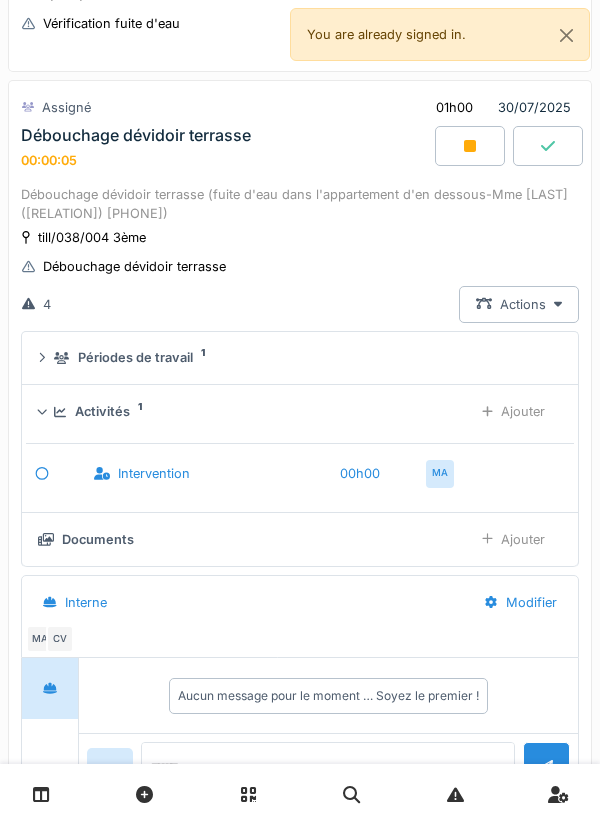 click on "Ajouter" at bounding box center [513, 539] 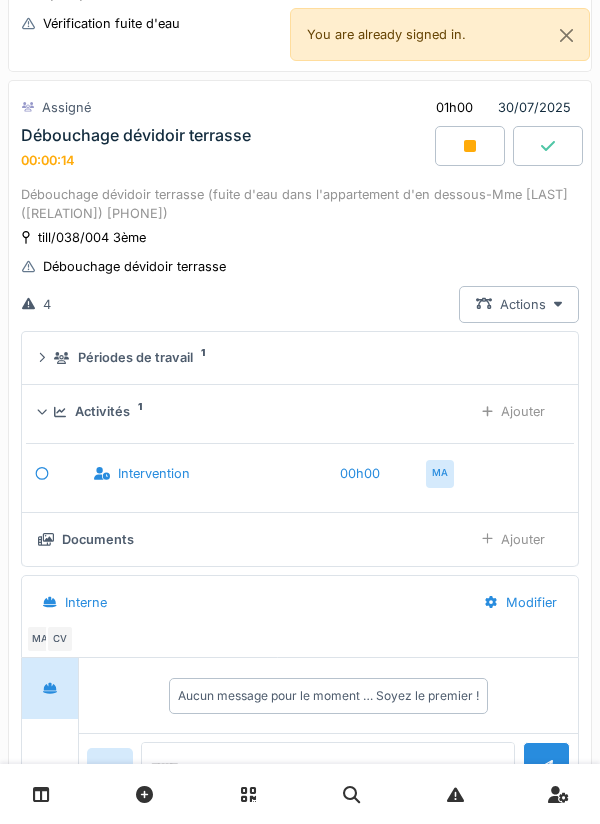 click on "Ajouter" at bounding box center (513, 539) 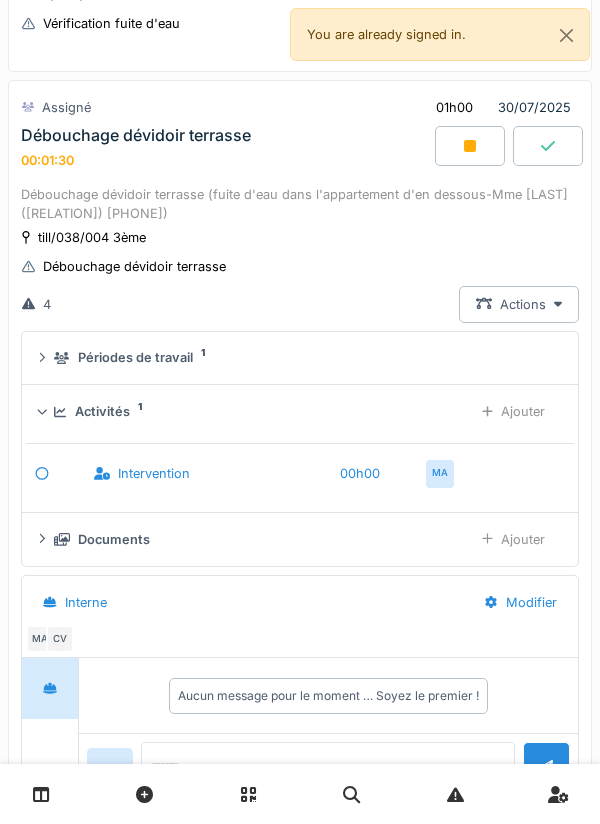 click on "Ajouter" at bounding box center (513, 539) 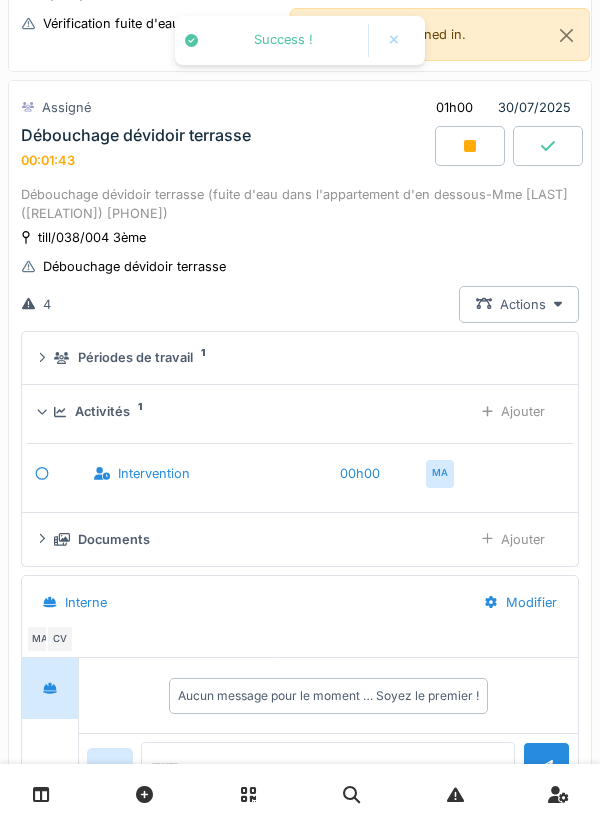 click on "Ajouter" at bounding box center [513, 539] 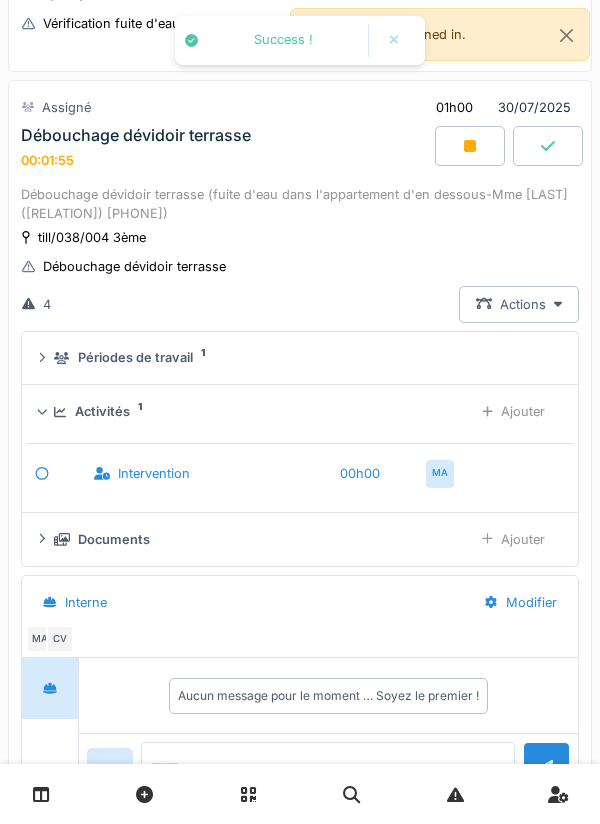 click on "Ajouter" at bounding box center [513, 539] 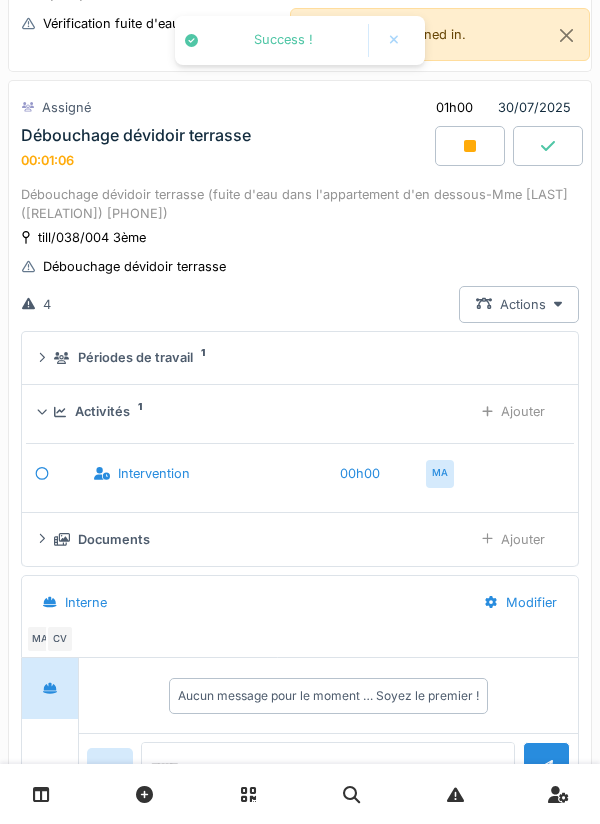 click on "Ajouter" at bounding box center (513, 539) 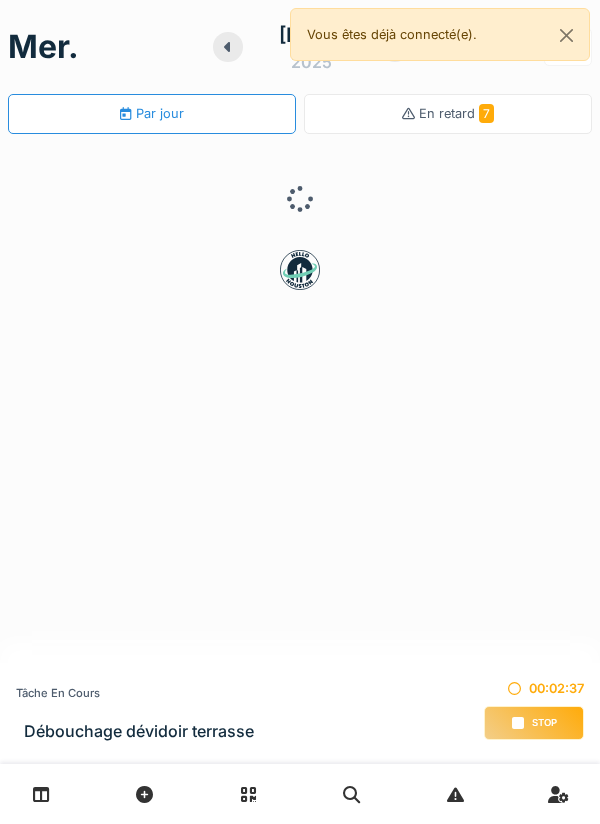 scroll, scrollTop: 0, scrollLeft: 0, axis: both 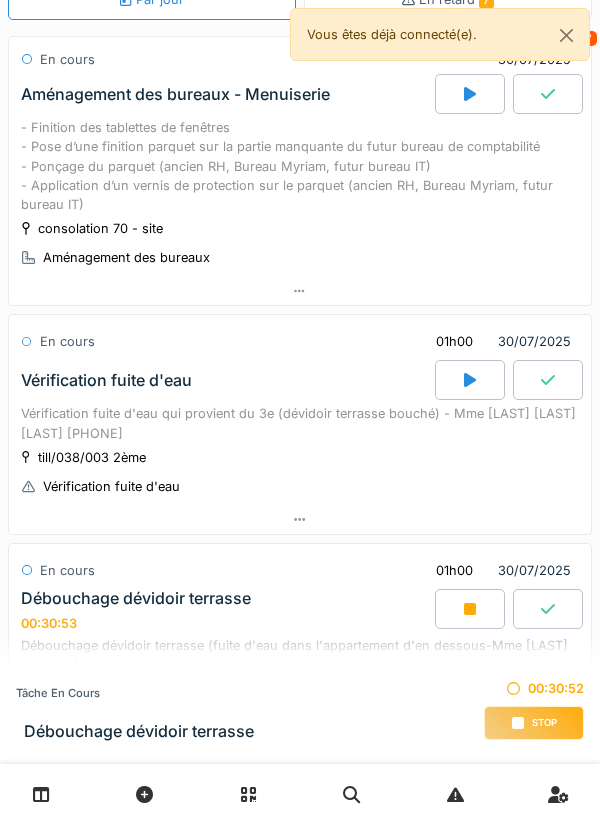 click on "Débouchage dévidoir terrasse  00:30:53" at bounding box center [226, 610] 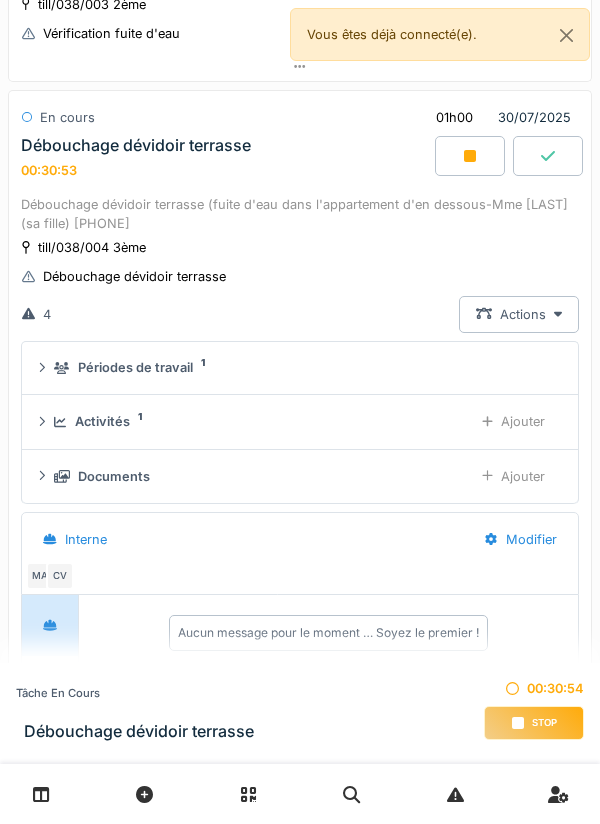scroll, scrollTop: 577, scrollLeft: 0, axis: vertical 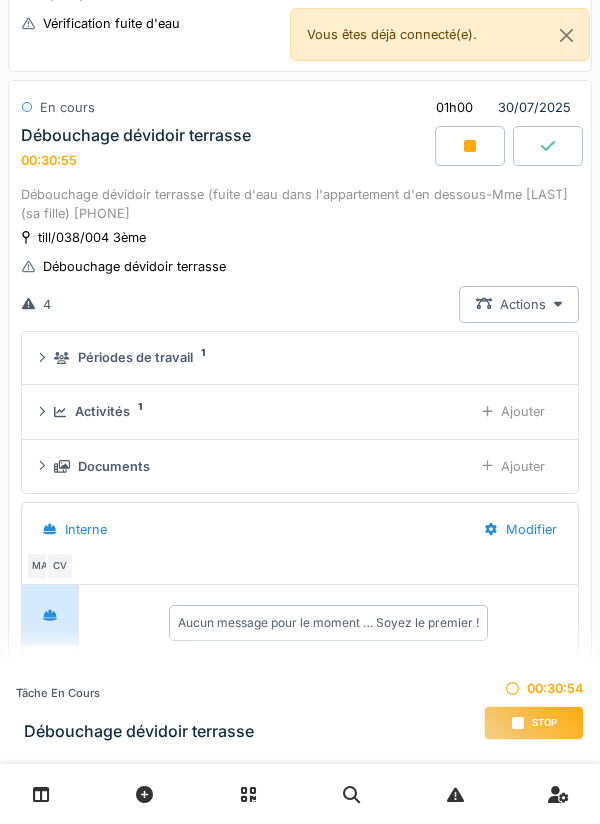 click on "Ajouter" at bounding box center [513, 411] 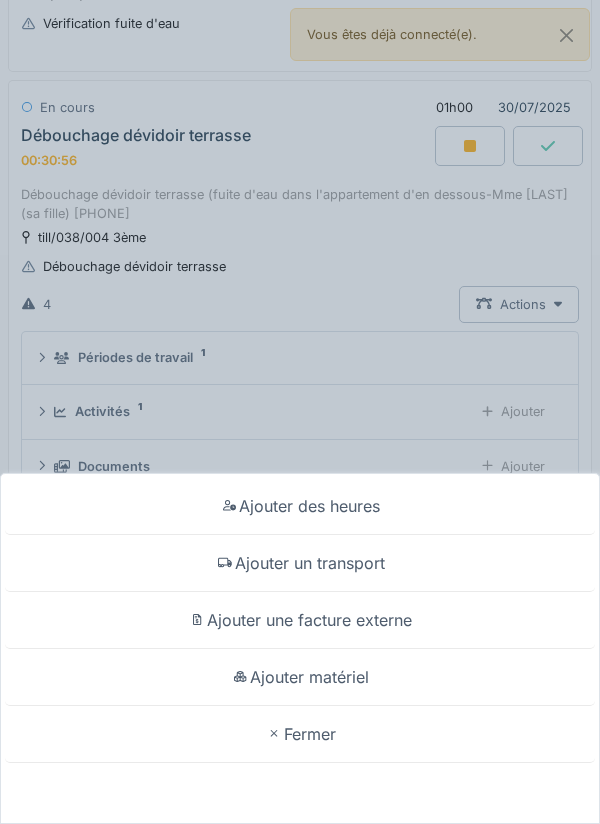 click on "Ajouter des heures Ajouter un transport Ajouter une facture externe Ajouter matériel Fermer" at bounding box center (300, 412) 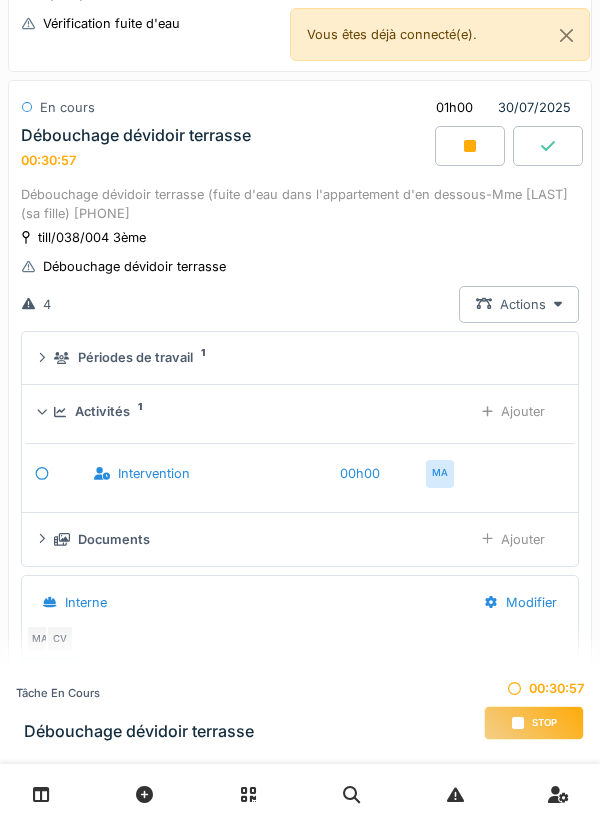 click on "Ajouter" at bounding box center (513, 539) 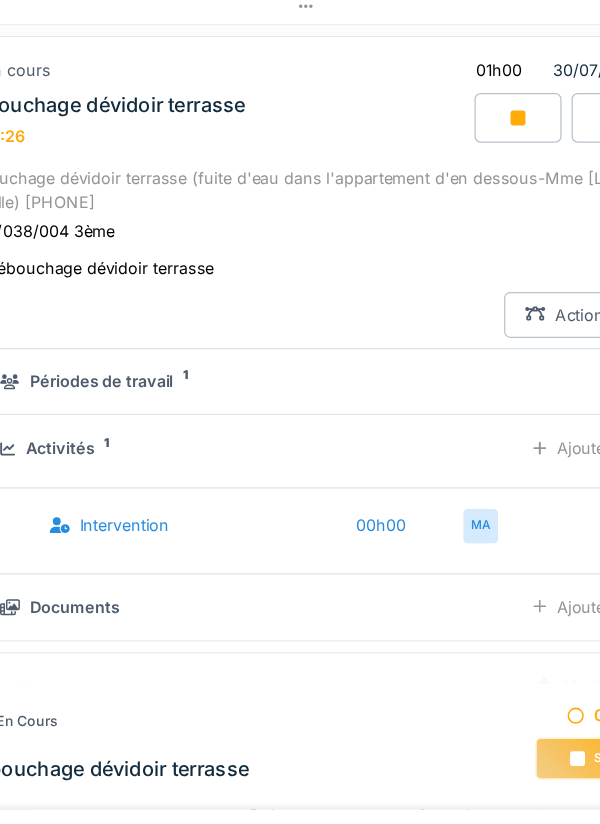 scroll, scrollTop: 513, scrollLeft: 0, axis: vertical 